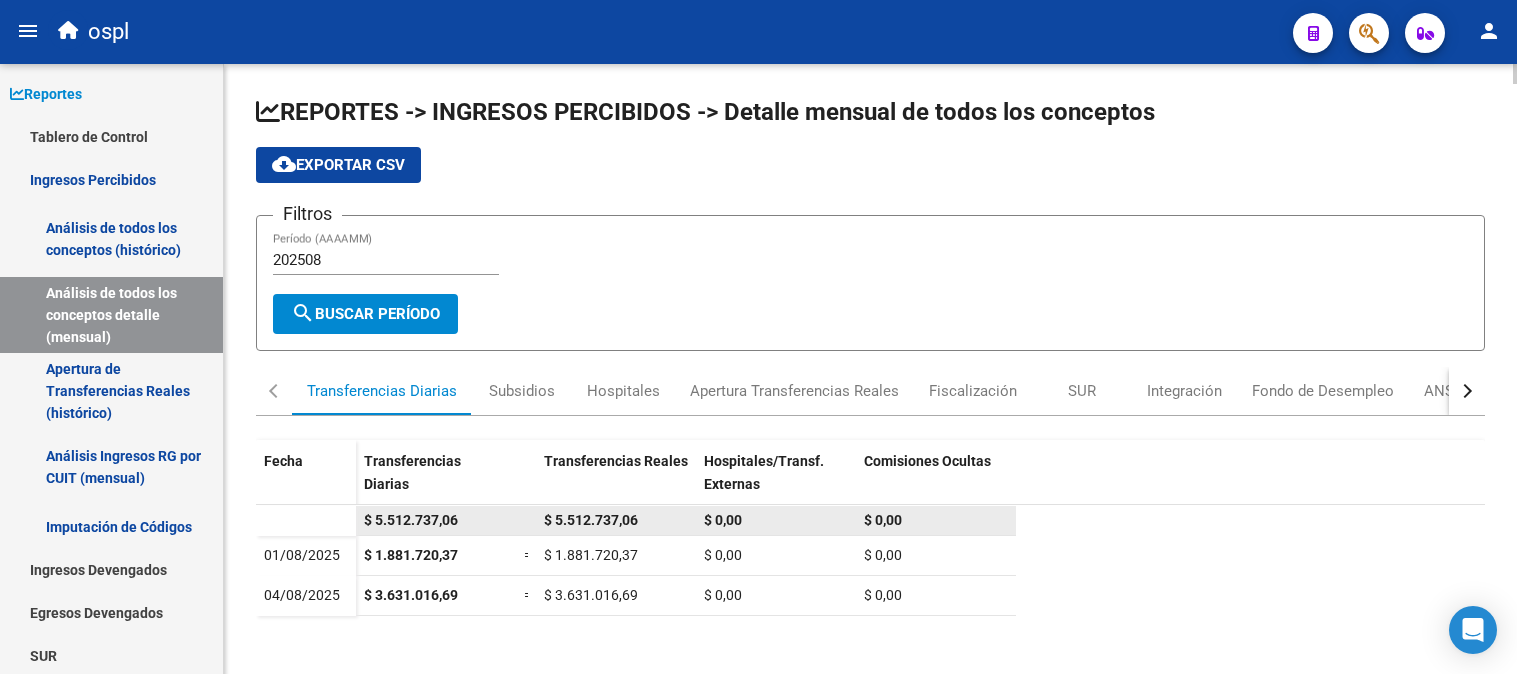 scroll, scrollTop: 0, scrollLeft: 0, axis: both 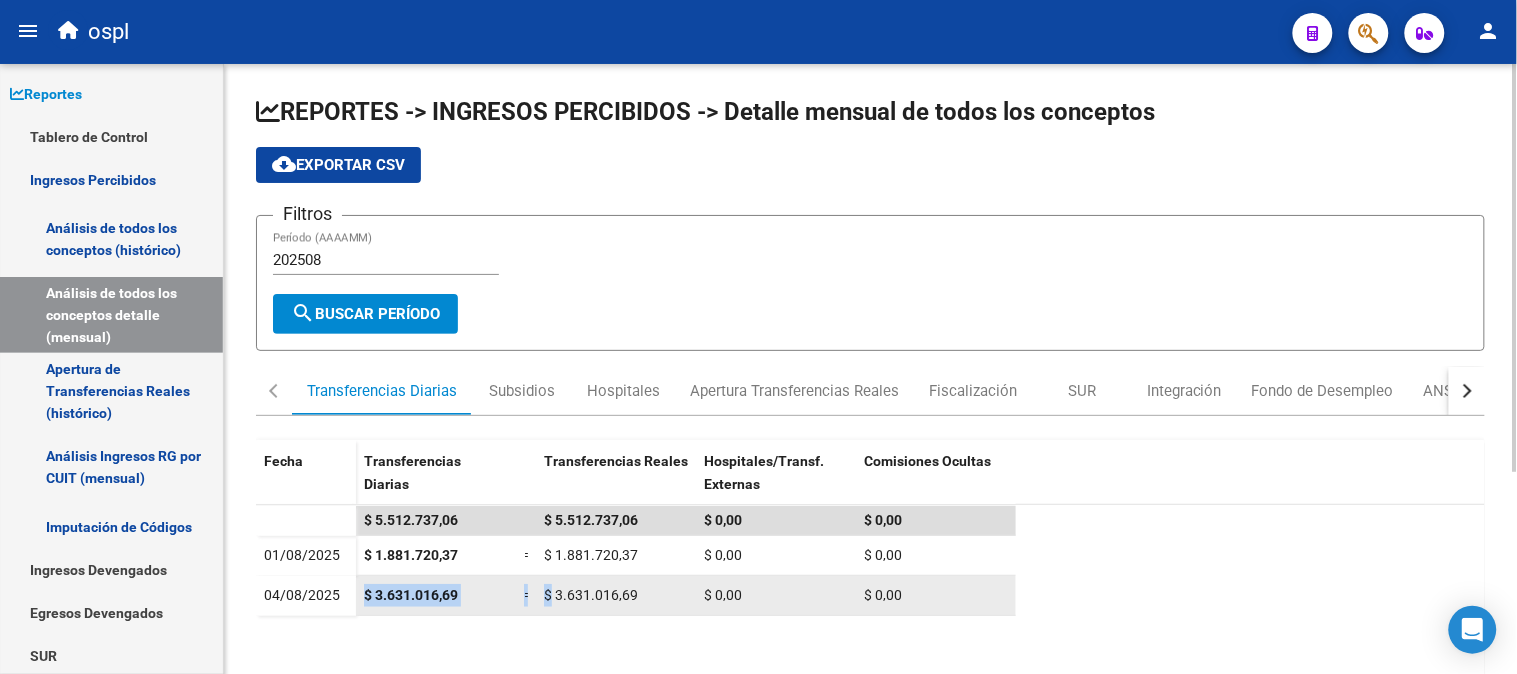drag, startPoint x: 364, startPoint y: 594, endPoint x: 552, endPoint y: 593, distance: 188.00266 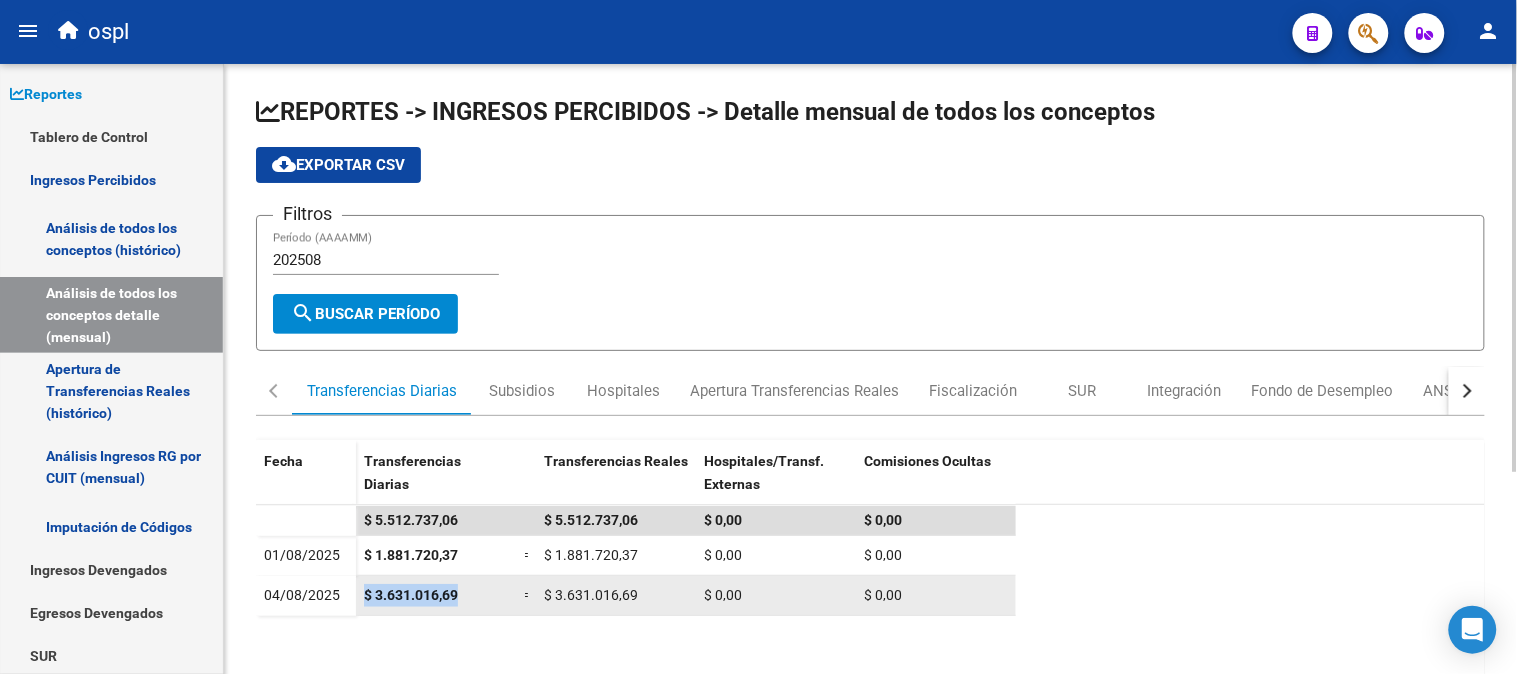drag, startPoint x: 460, startPoint y: 593, endPoint x: 346, endPoint y: 593, distance: 114 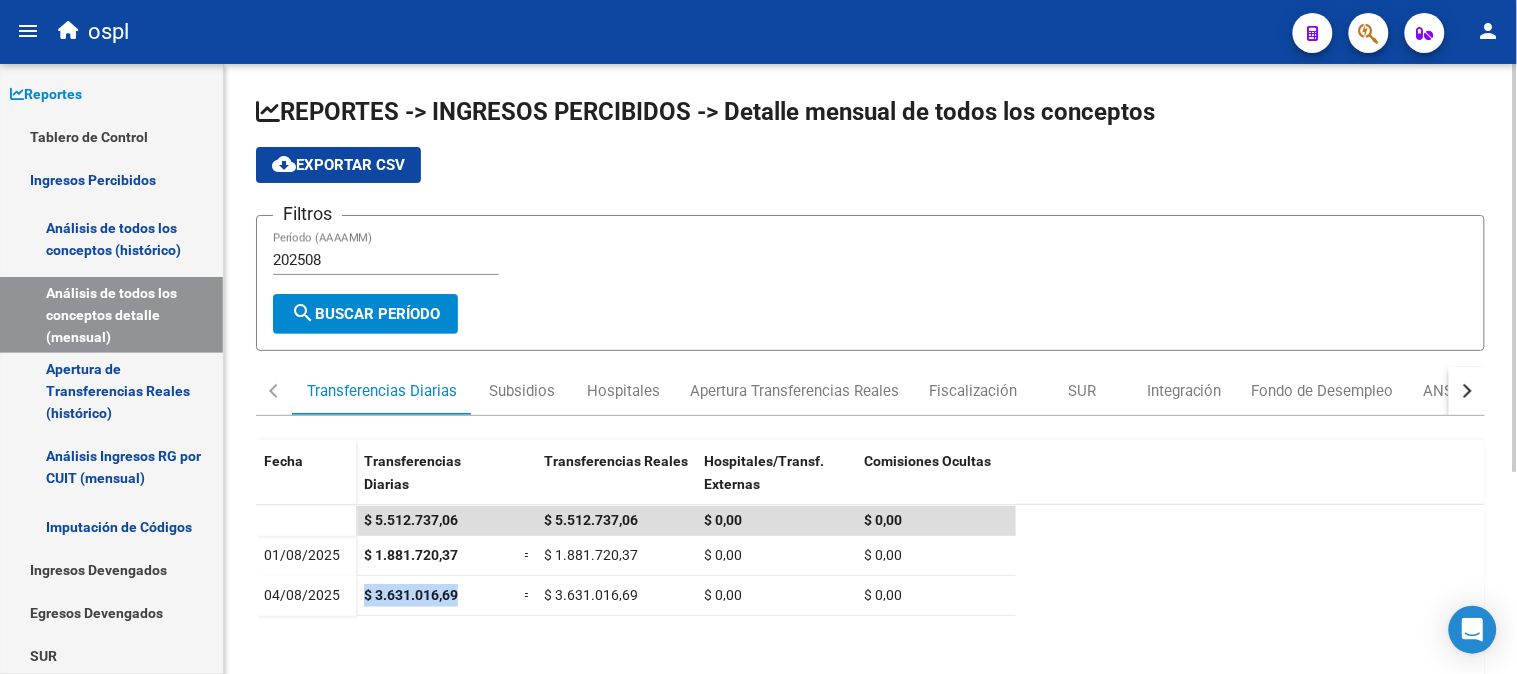 copy on "$ 3.631.016,69" 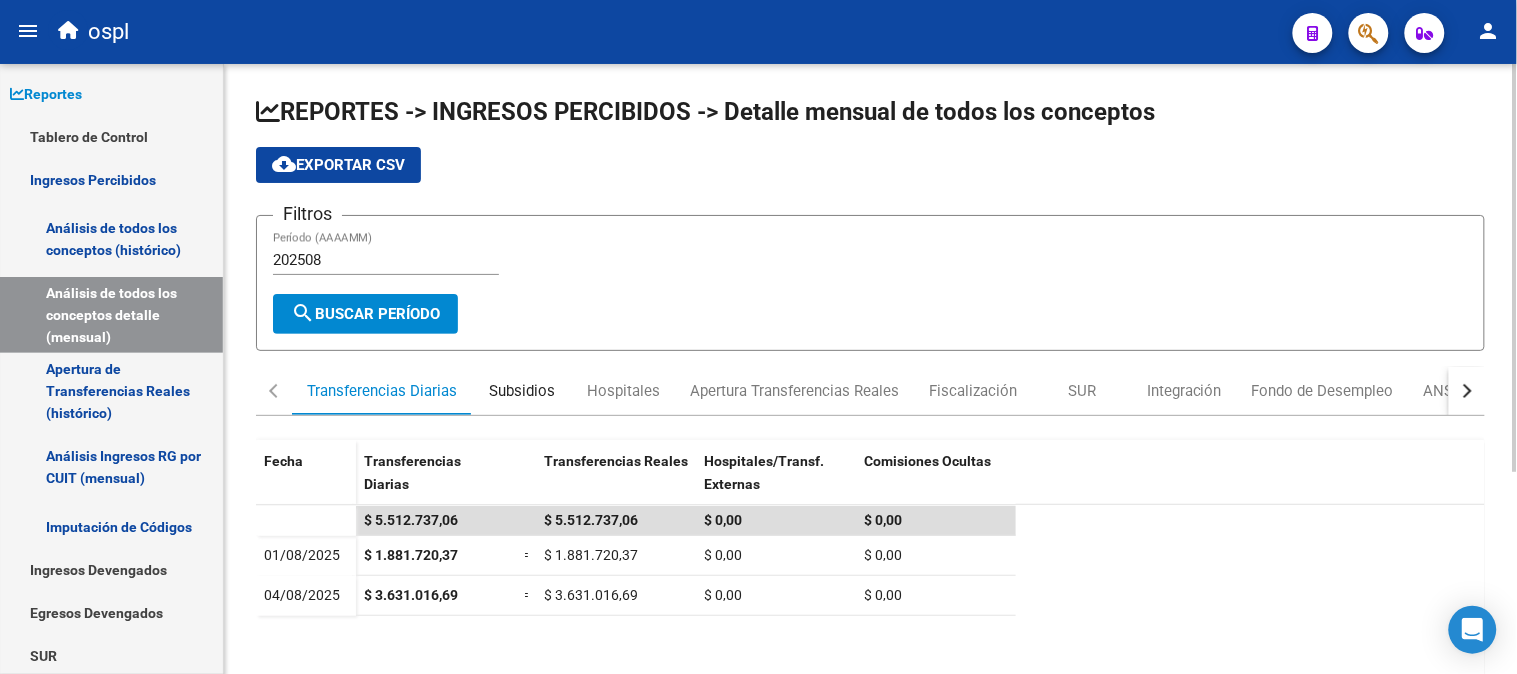 click on "Subsidios" at bounding box center (522, 391) 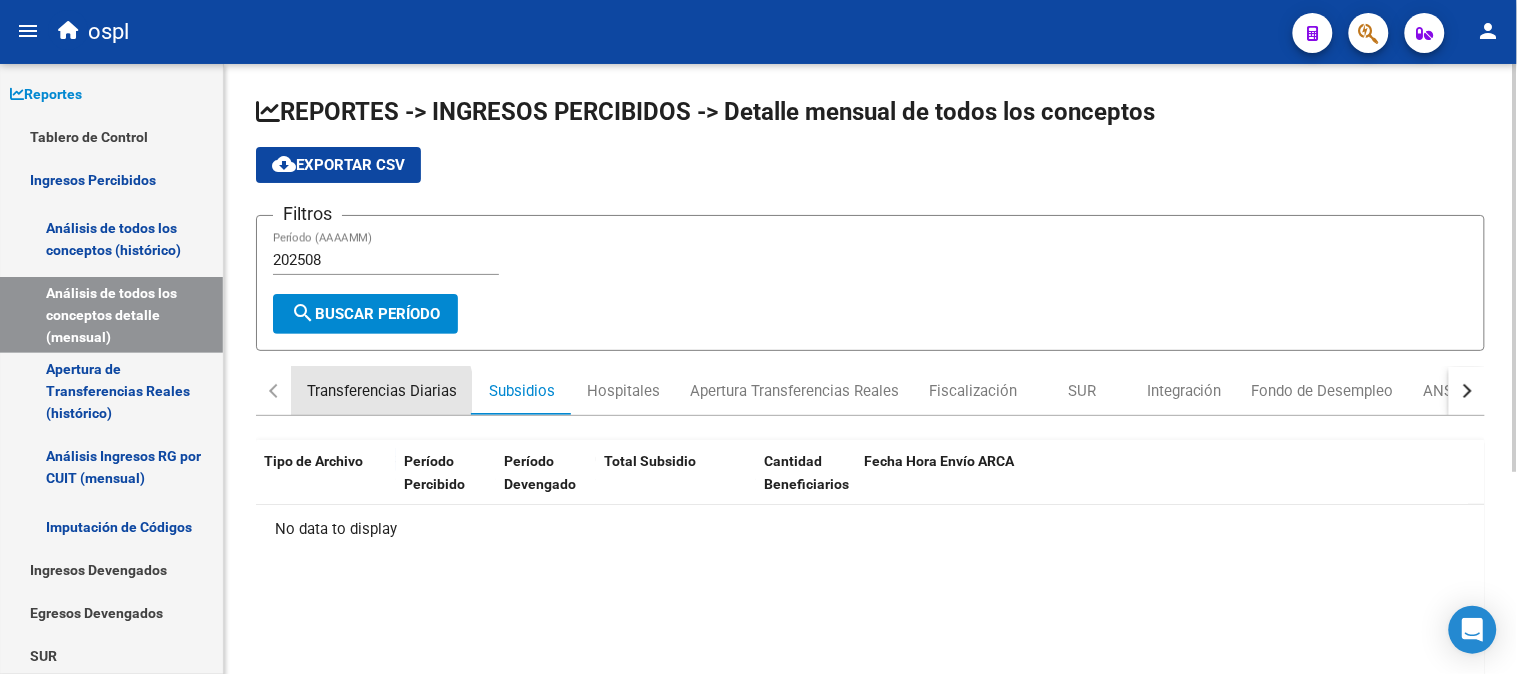 click on "Transferencias Diarias" at bounding box center (382, 391) 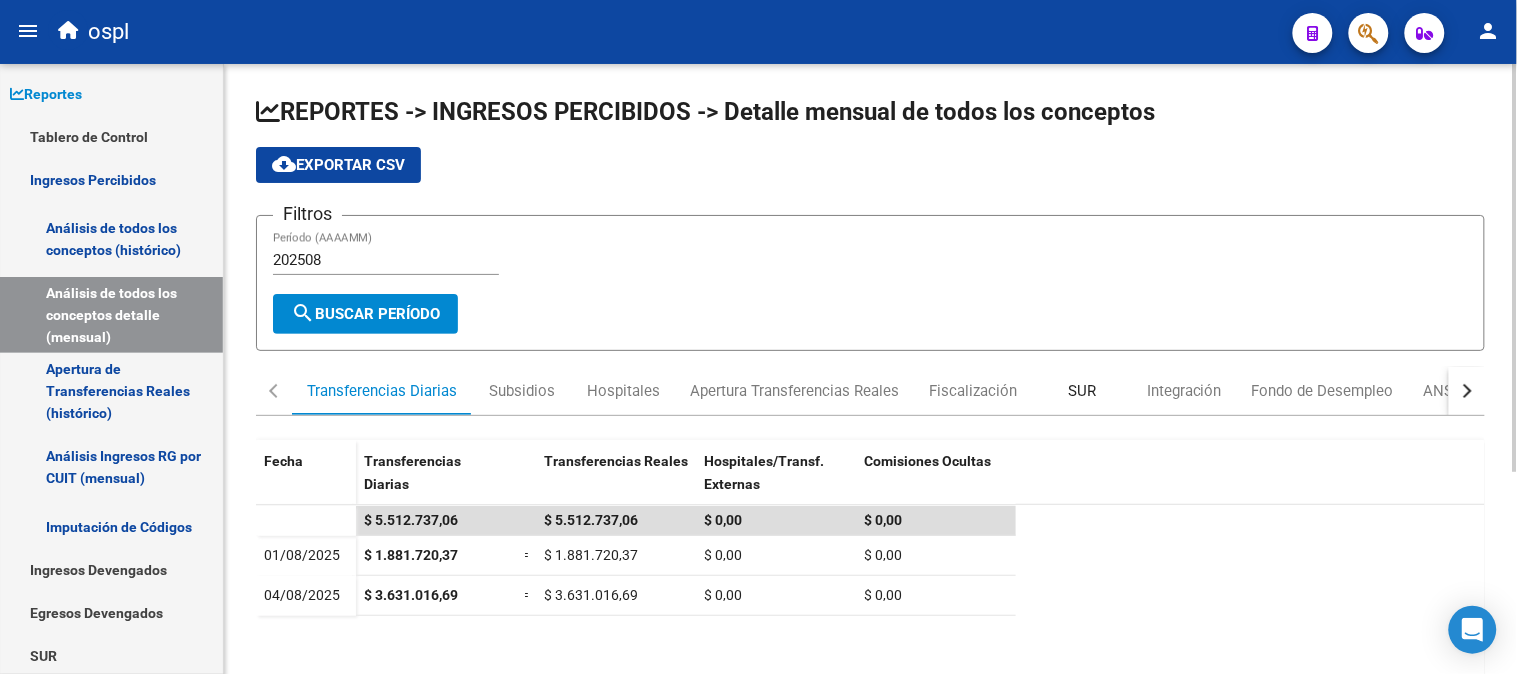 click on "SUR" at bounding box center [1082, 391] 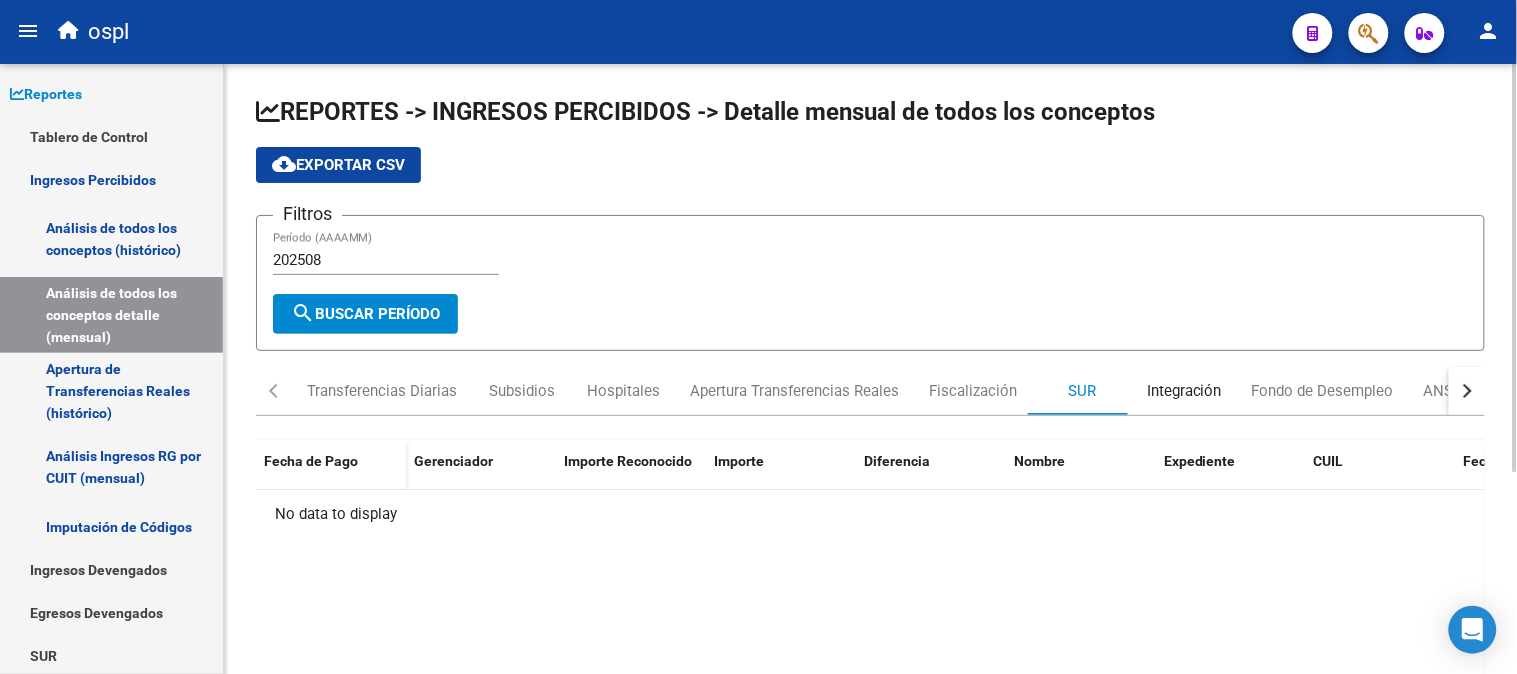 click on "Integración" at bounding box center (1184, 391) 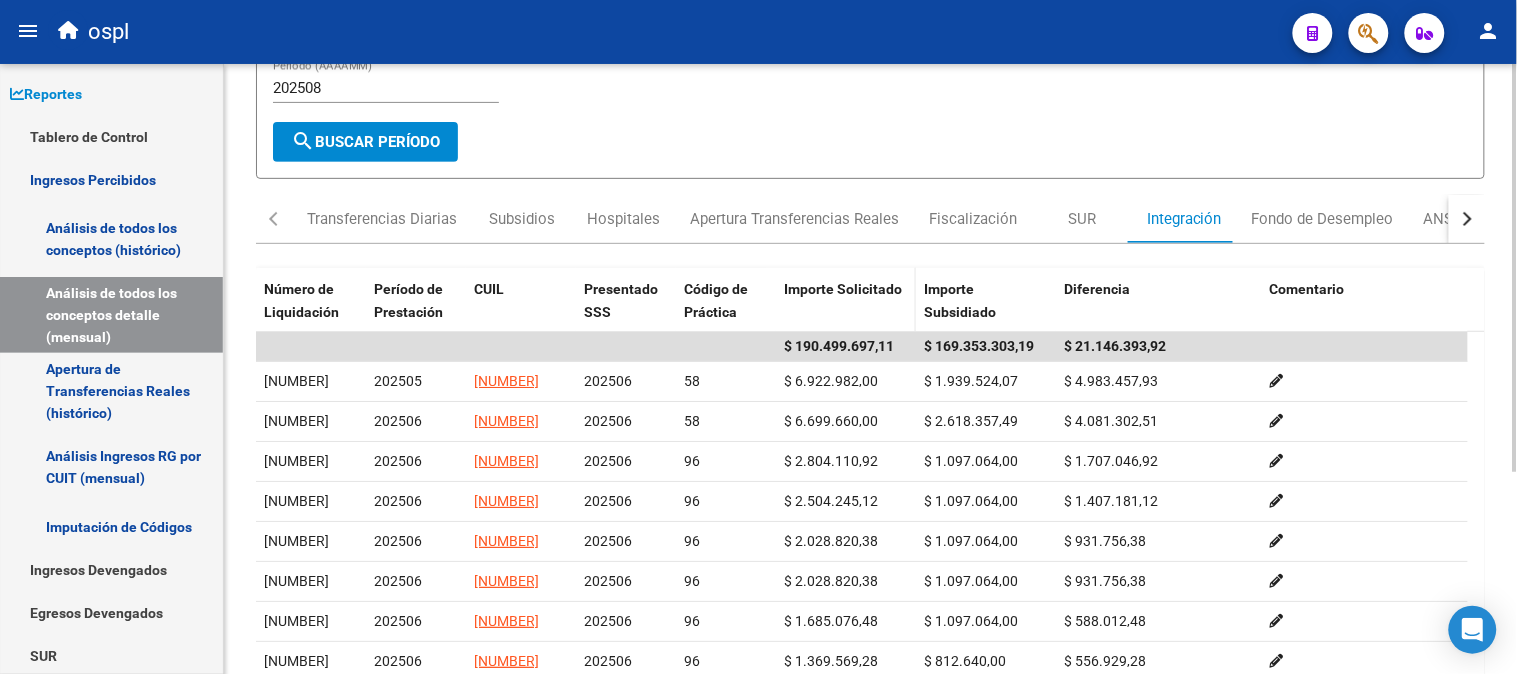 scroll, scrollTop: 222, scrollLeft: 0, axis: vertical 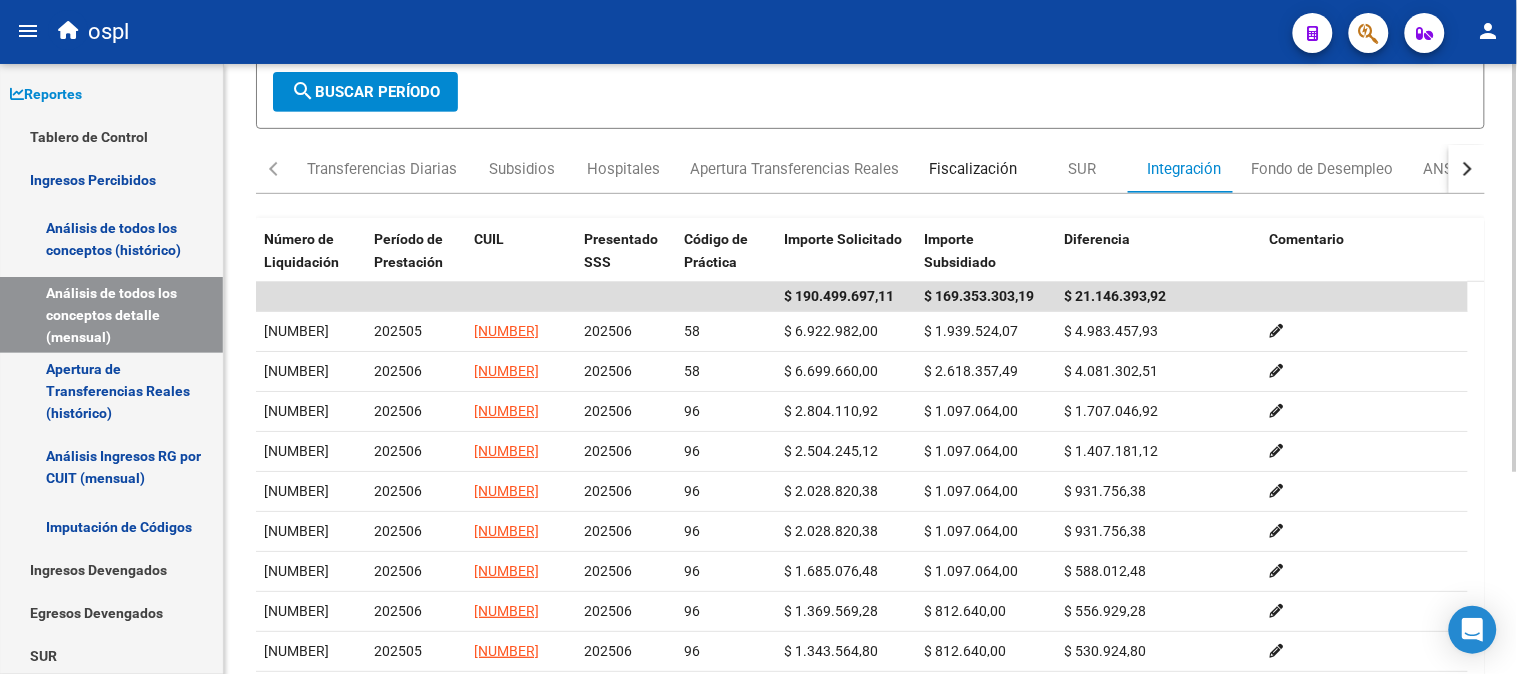 click on "Fiscalización" at bounding box center (973, 169) 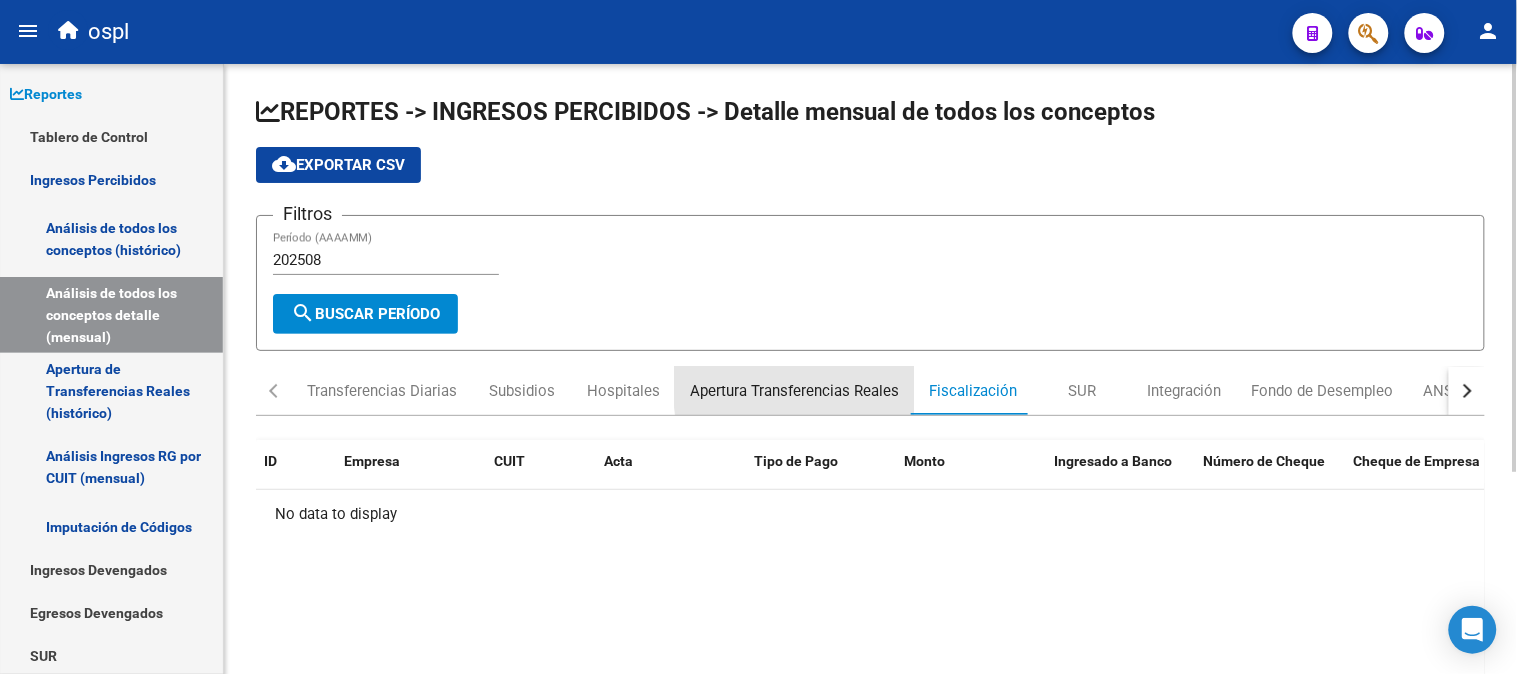 click on "Apertura Transferencias Reales" at bounding box center [794, 391] 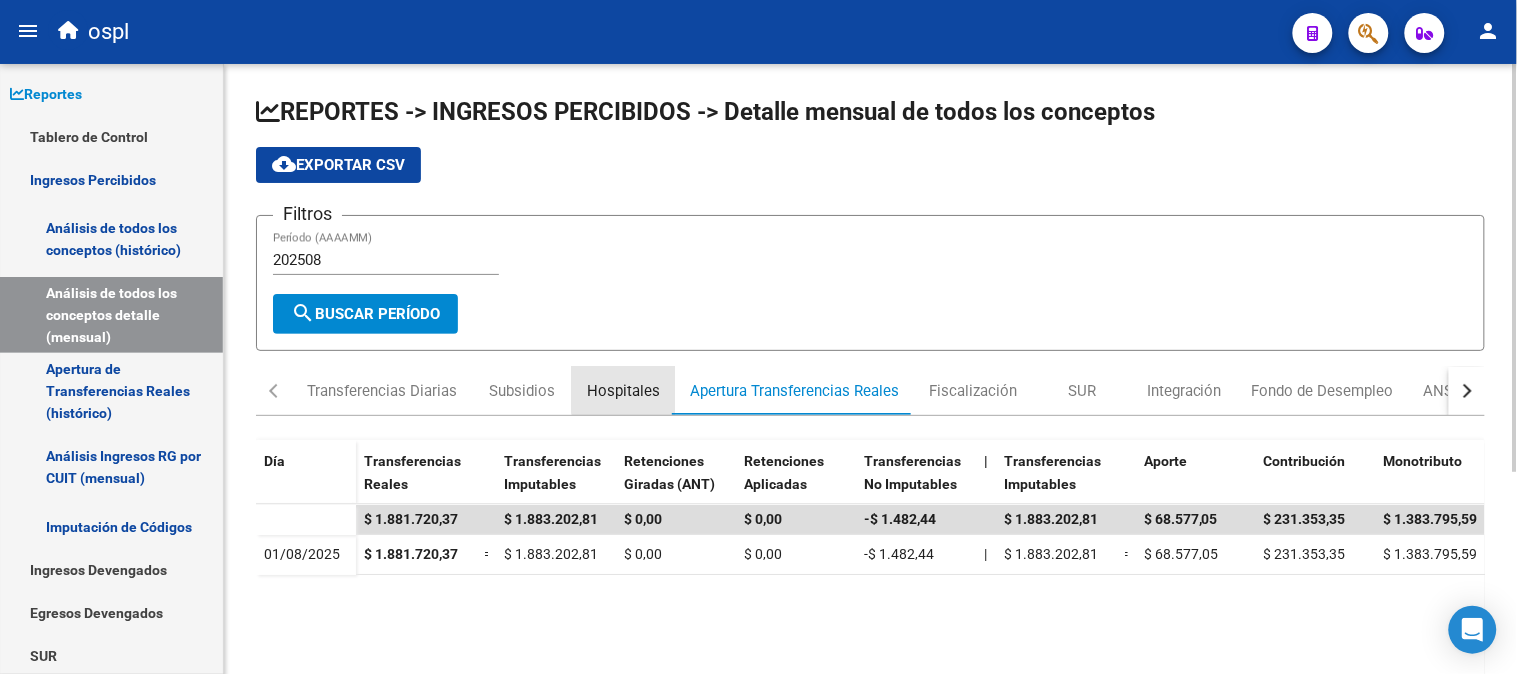 click on "Hospitales" at bounding box center [623, 391] 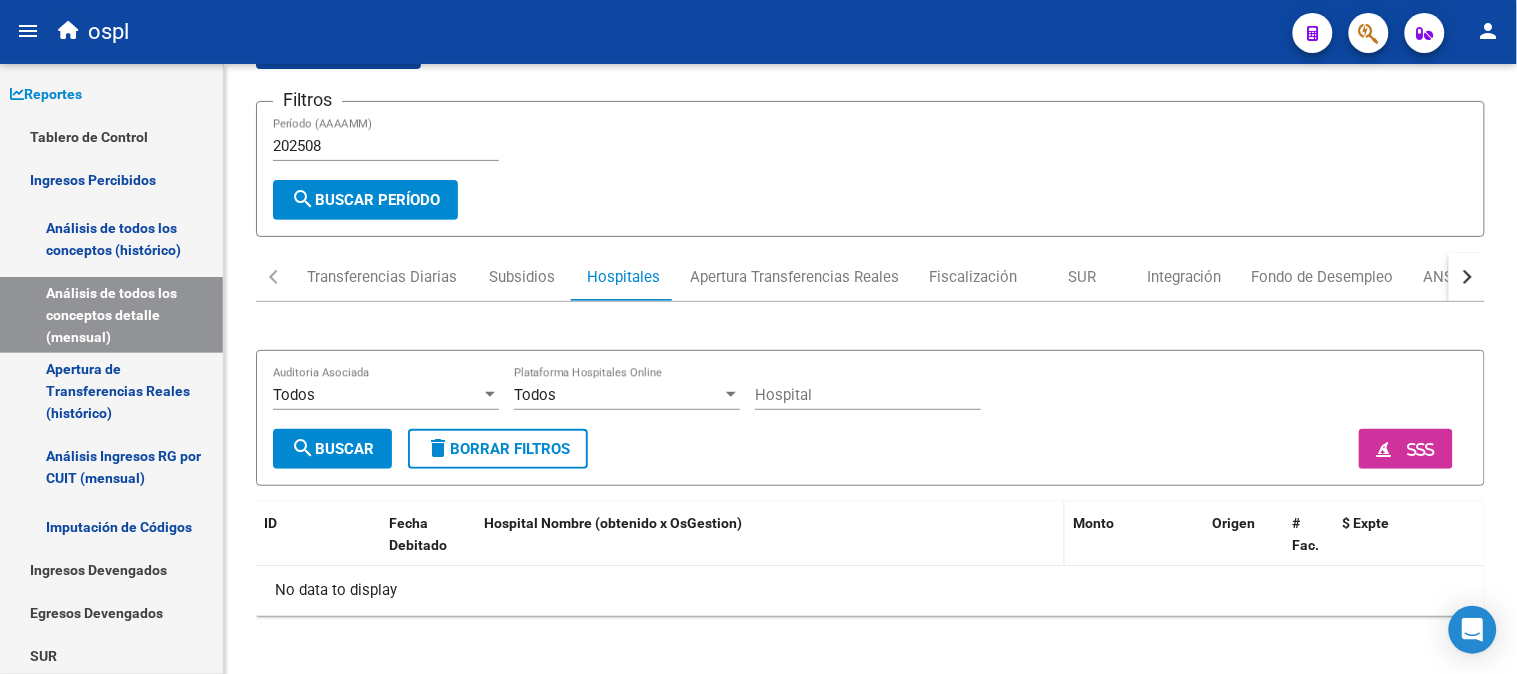 scroll, scrollTop: 116, scrollLeft: 0, axis: vertical 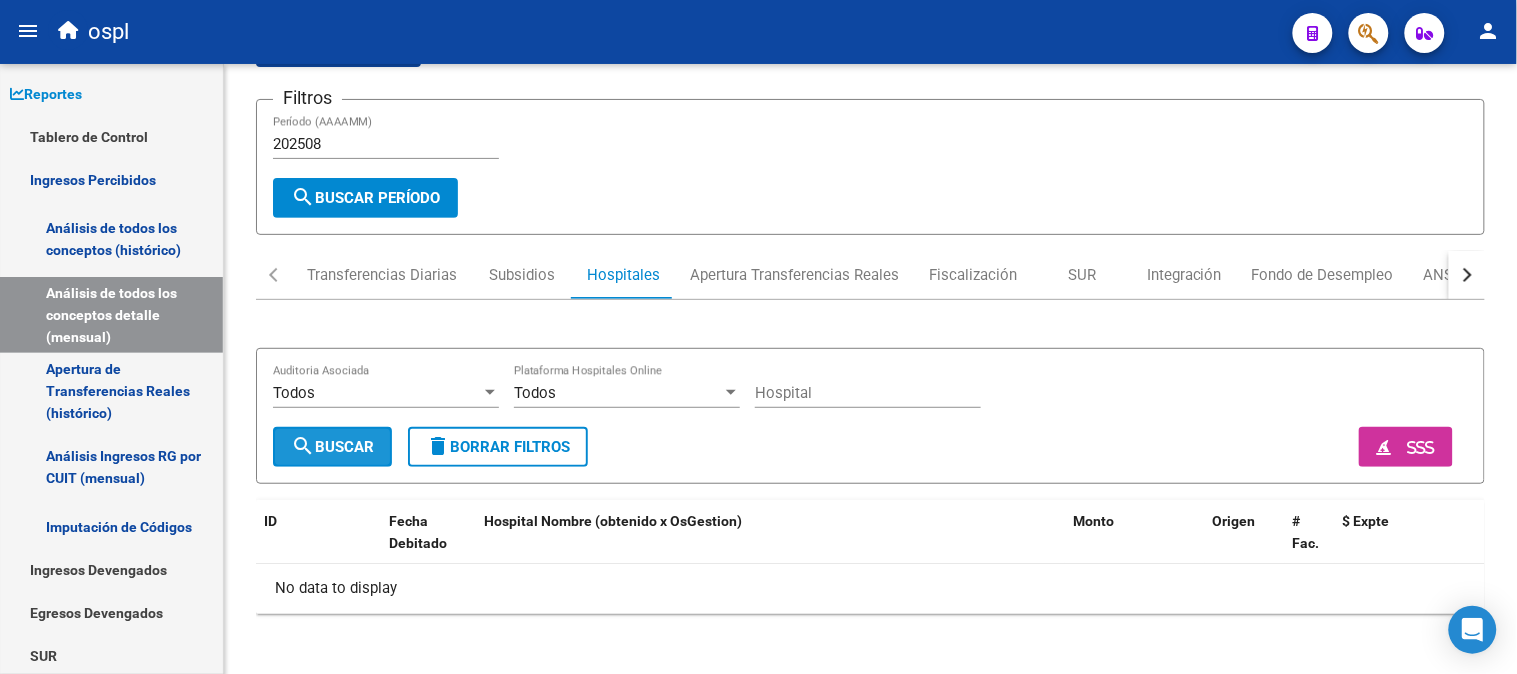click on "search  Buscar" at bounding box center [332, 447] 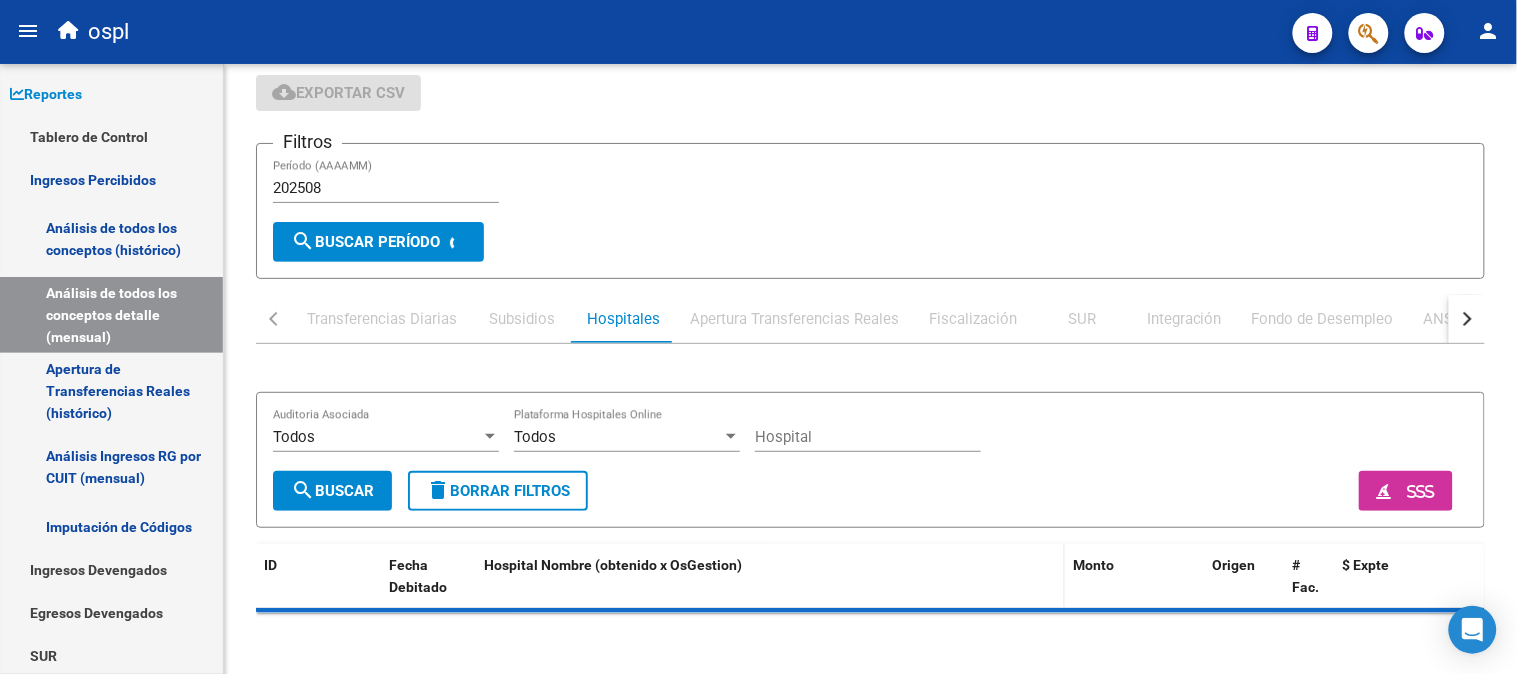 scroll, scrollTop: 116, scrollLeft: 0, axis: vertical 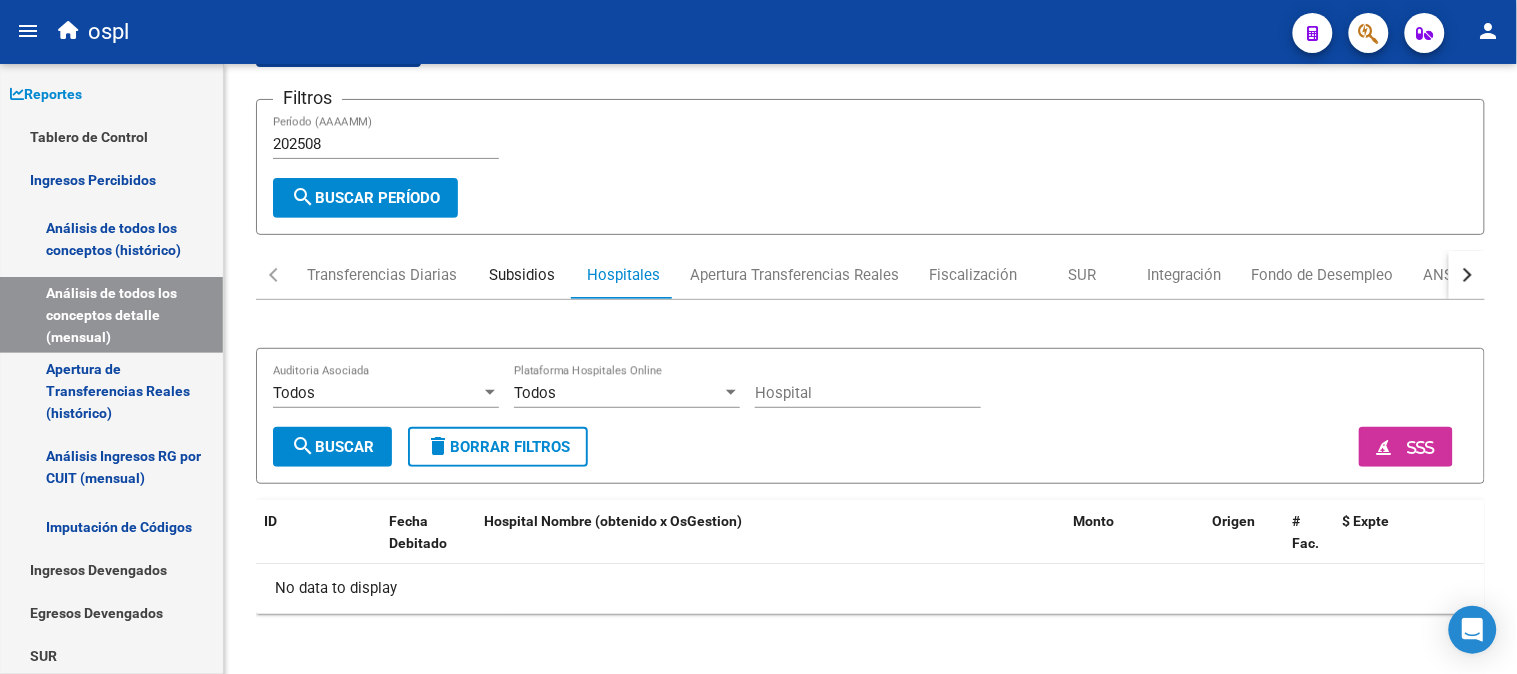 click on "Subsidios" at bounding box center [522, 275] 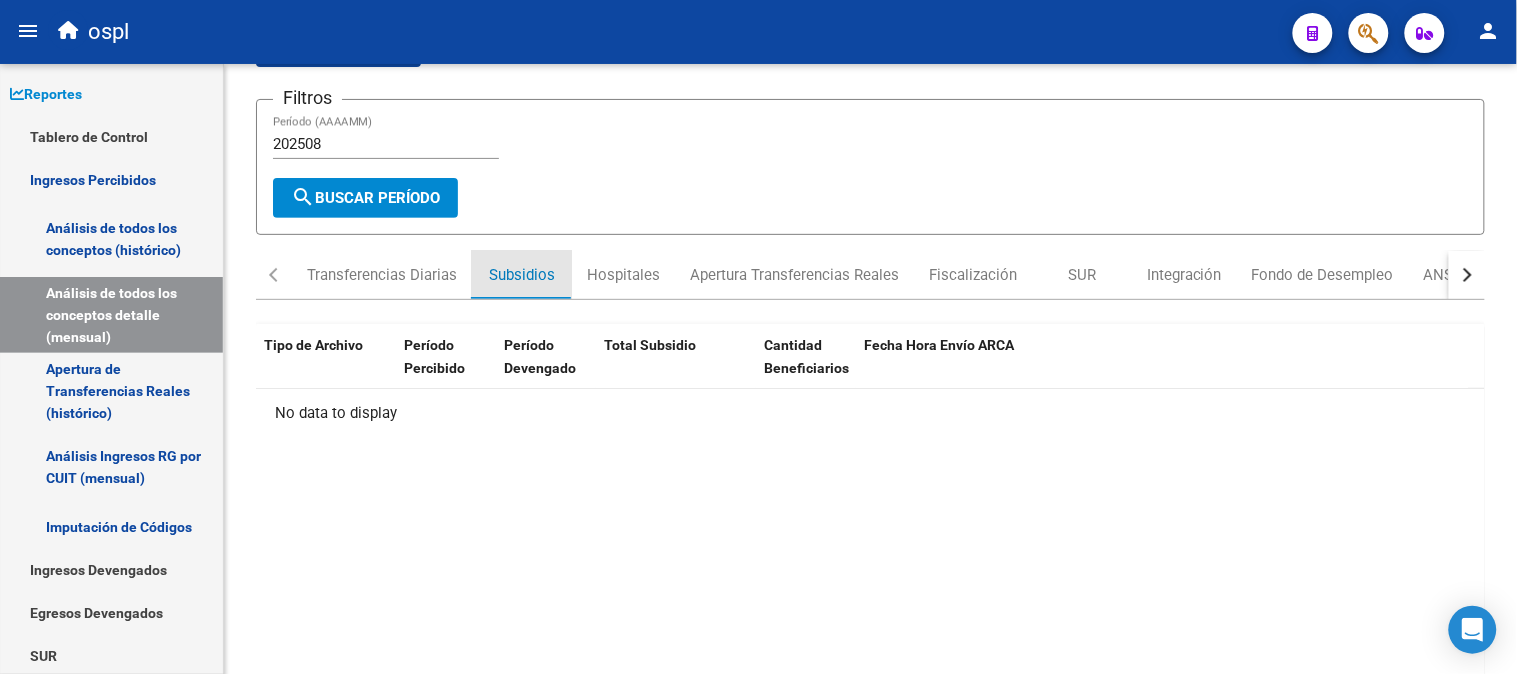 scroll, scrollTop: 0, scrollLeft: 0, axis: both 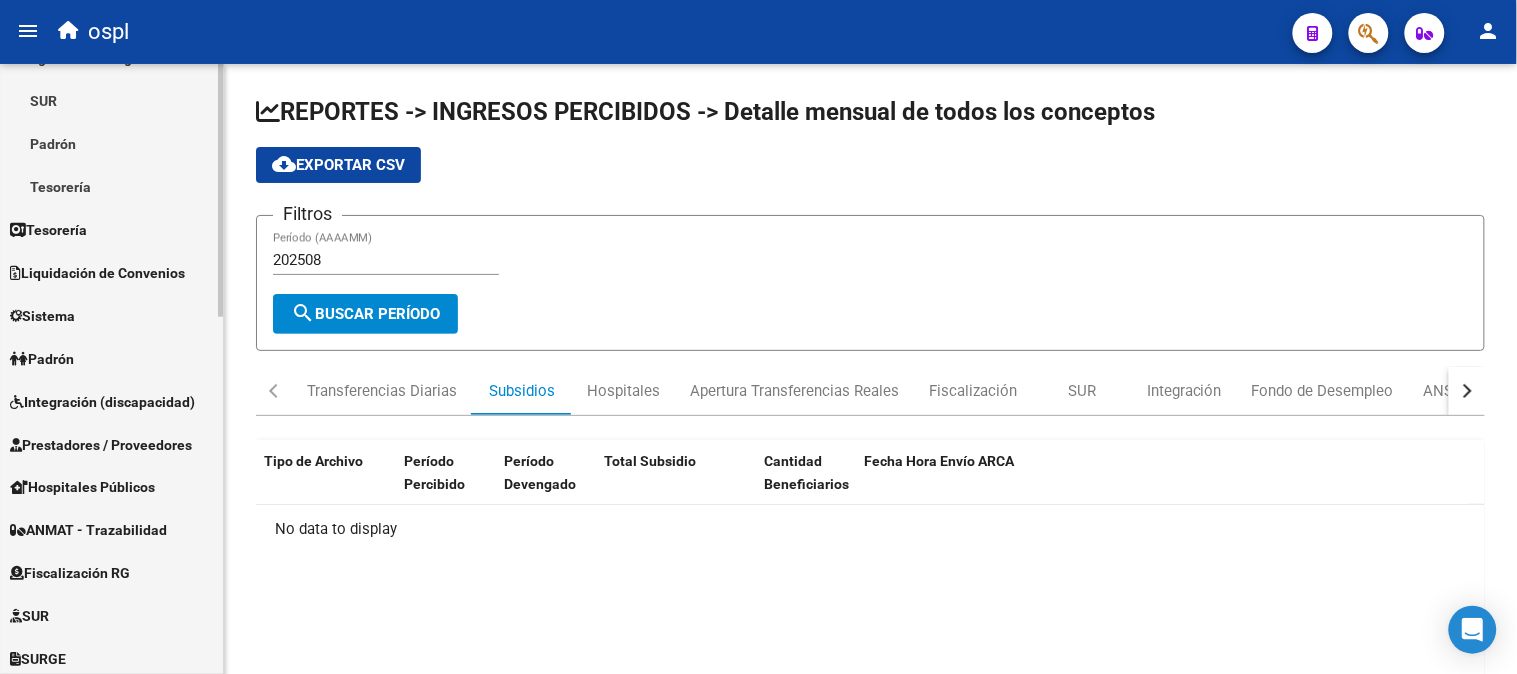 click on "Prestadores / Proveedores" at bounding box center [101, 445] 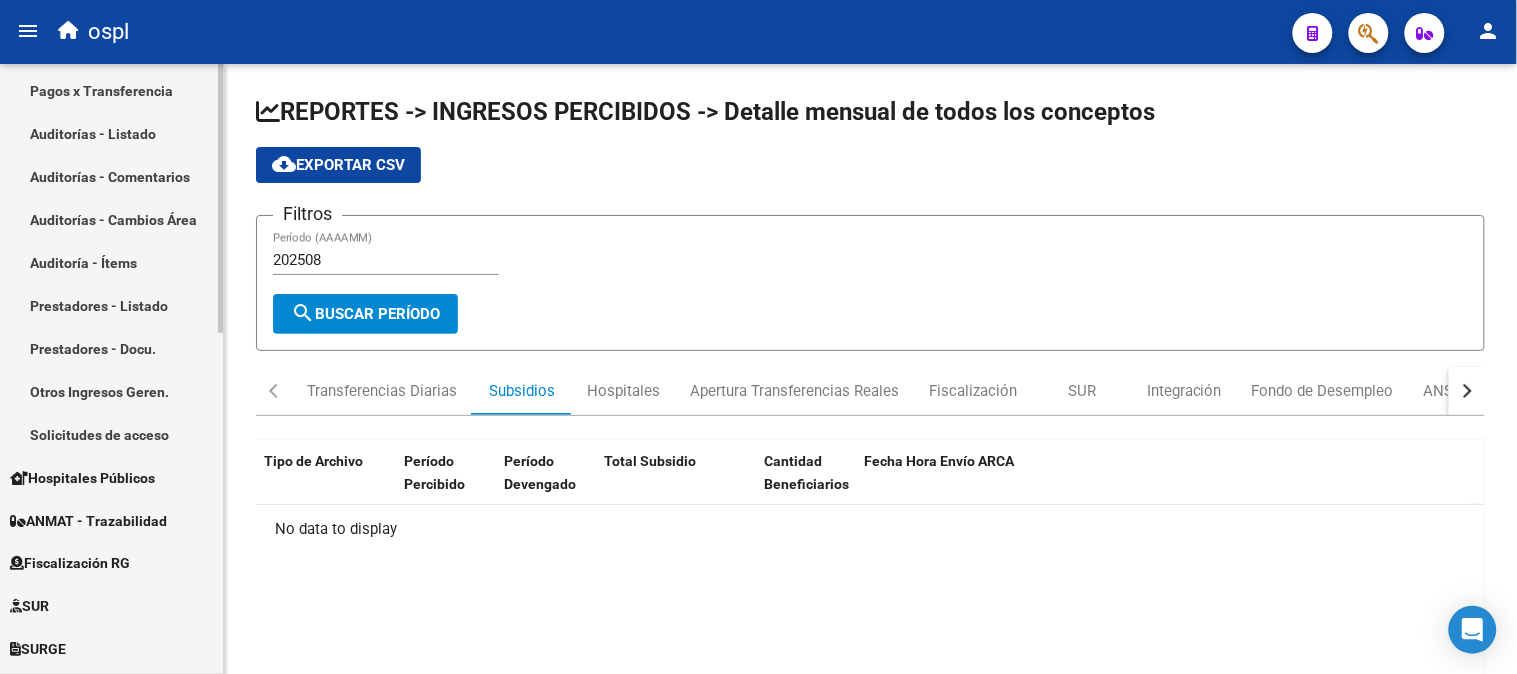 scroll, scrollTop: 444, scrollLeft: 0, axis: vertical 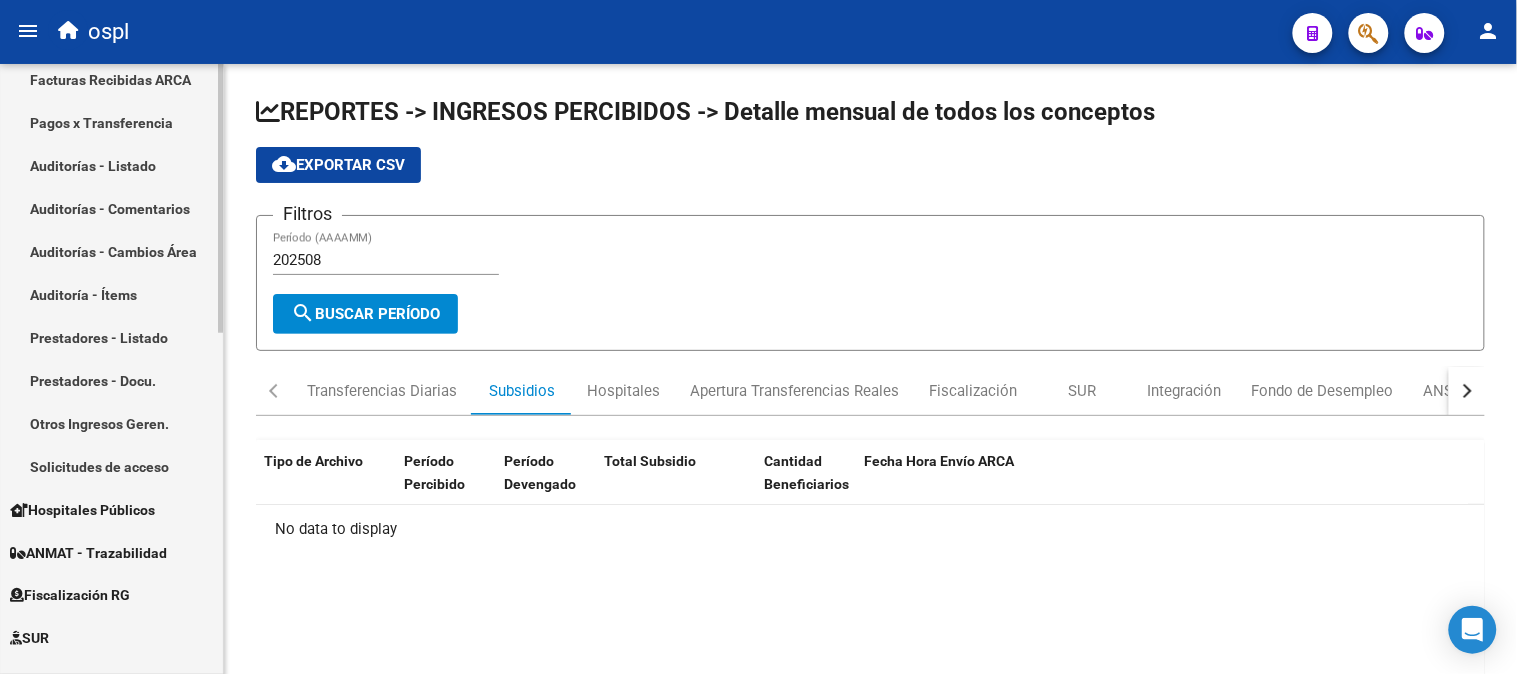 click on "Auditorías - Listado" at bounding box center [111, 165] 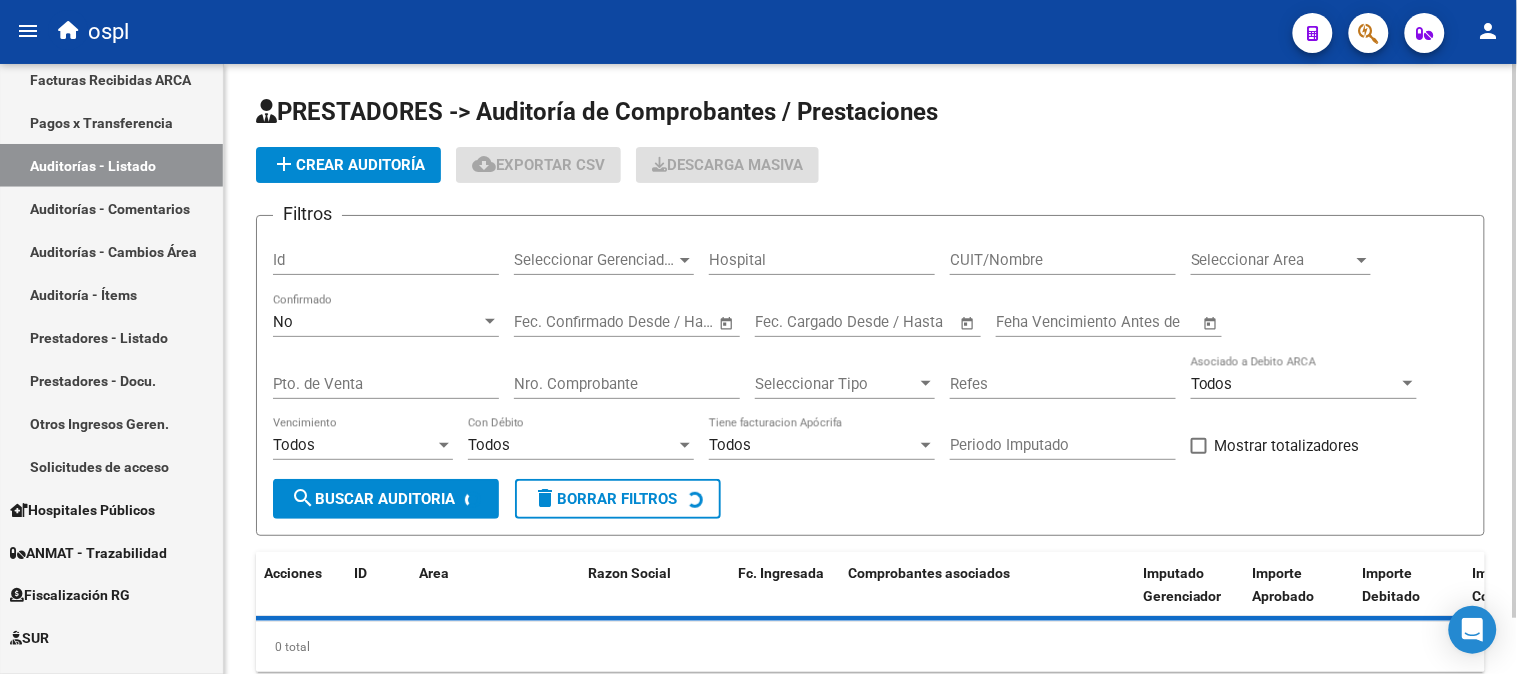 click on "No Confirmado" 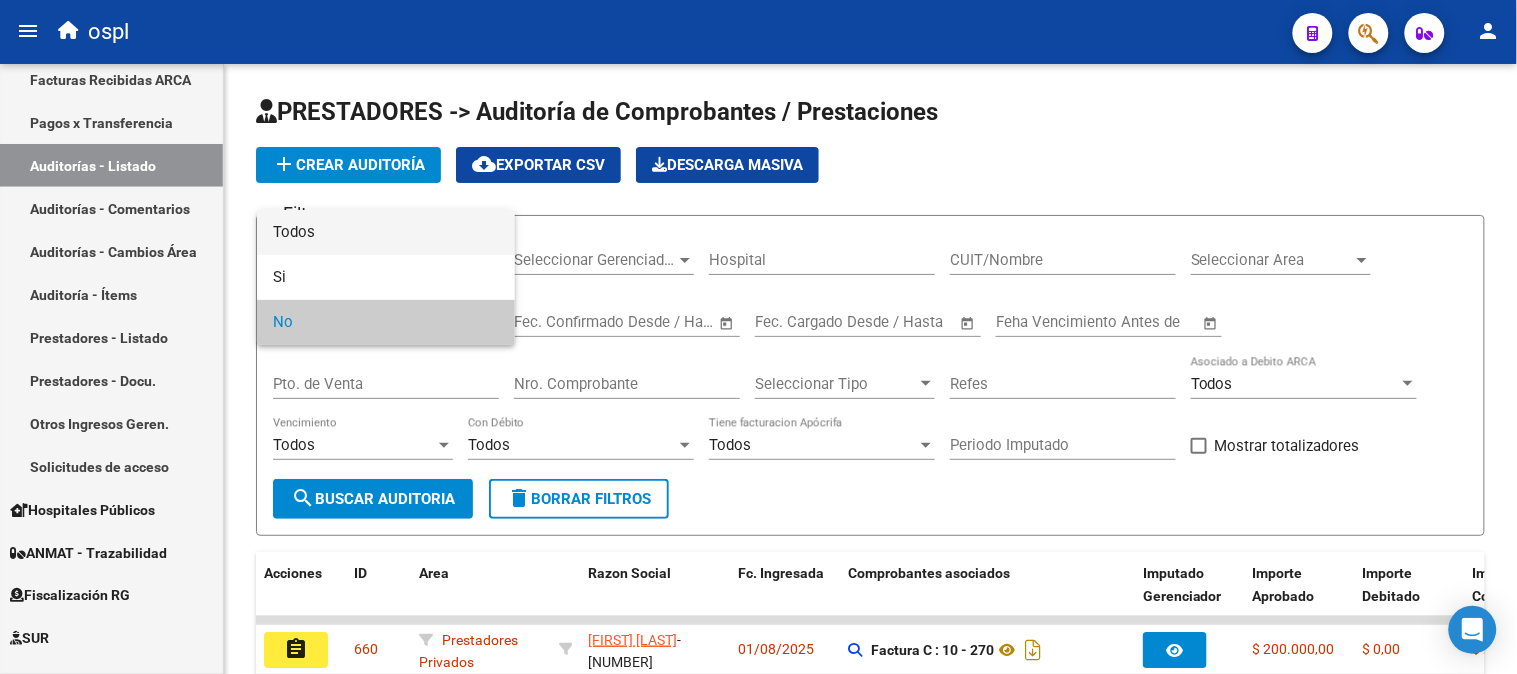click on "Todos" at bounding box center [386, 232] 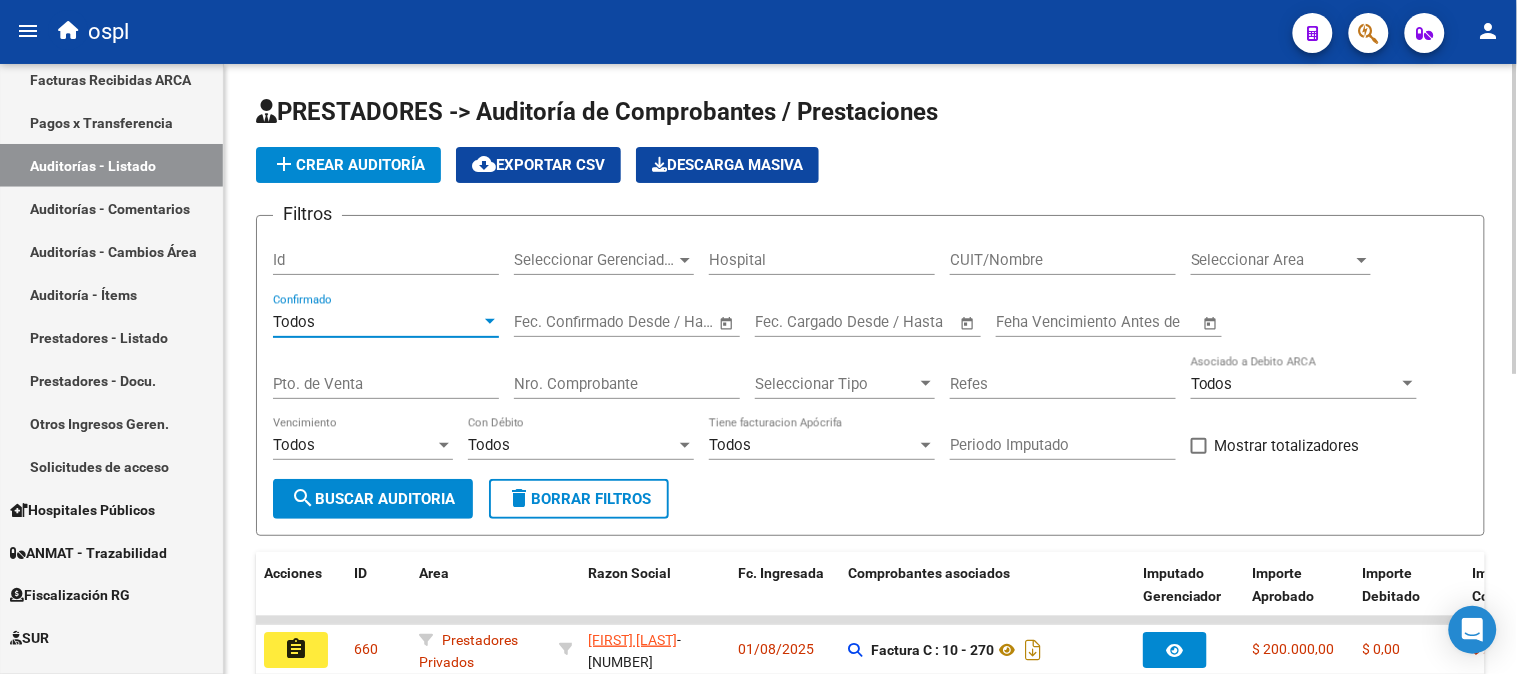 click on "CUIT/Nombre" 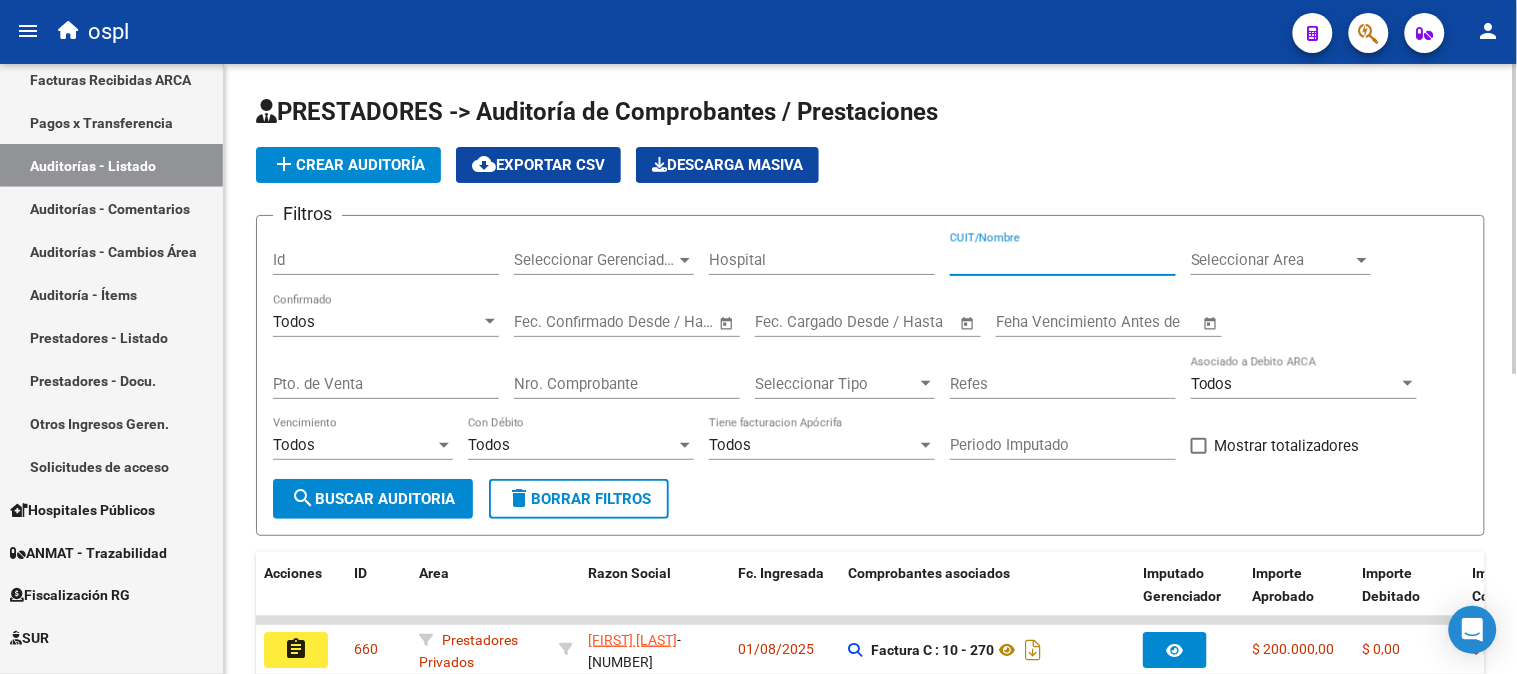 click on "CUIT/Nombre" at bounding box center (1063, 260) 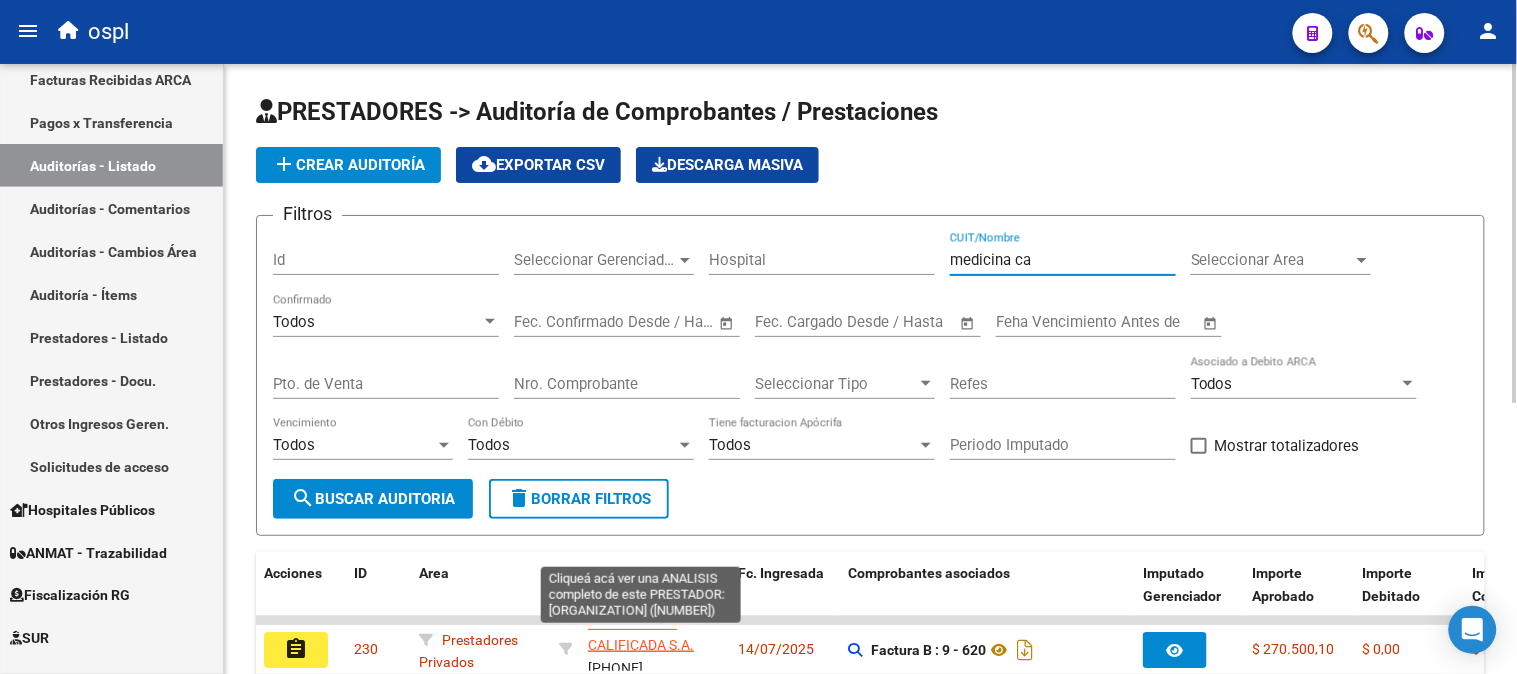 scroll, scrollTop: 25, scrollLeft: 0, axis: vertical 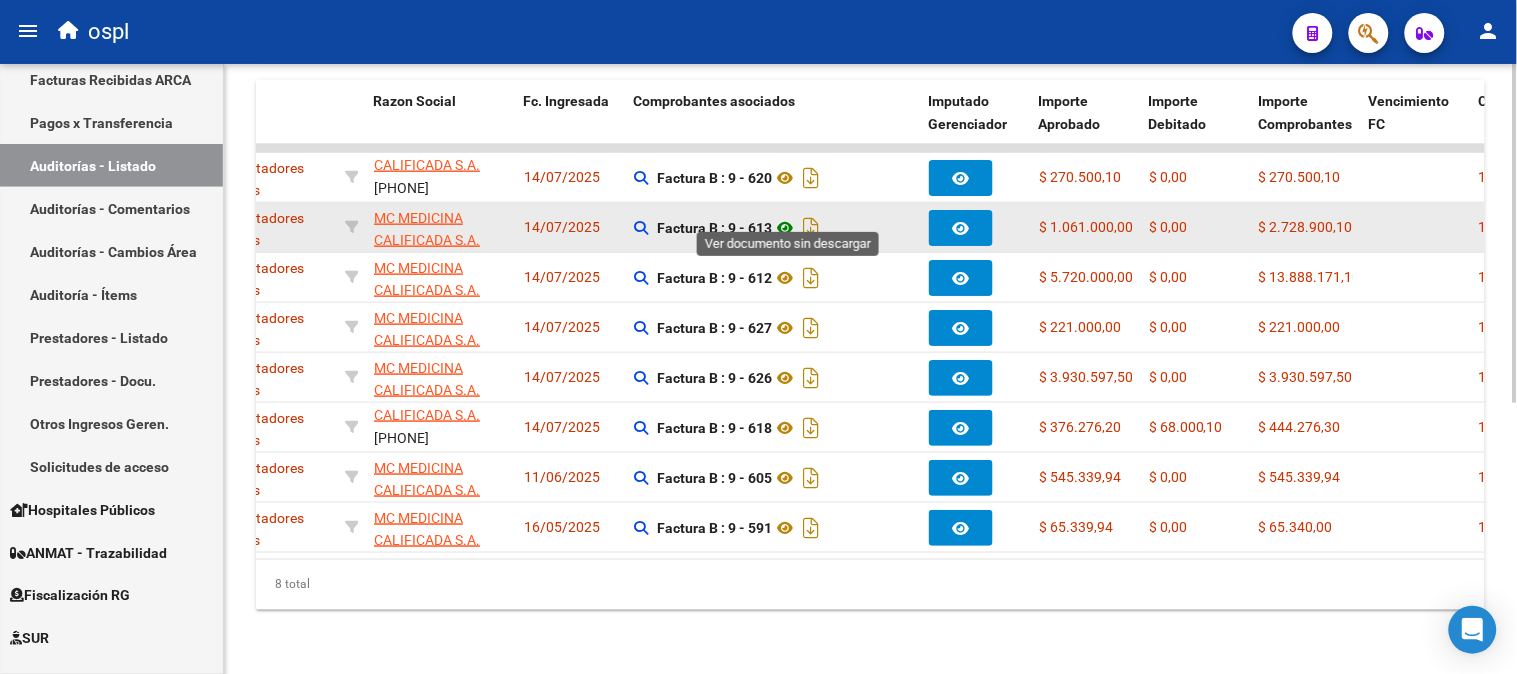 type on "medicina ca" 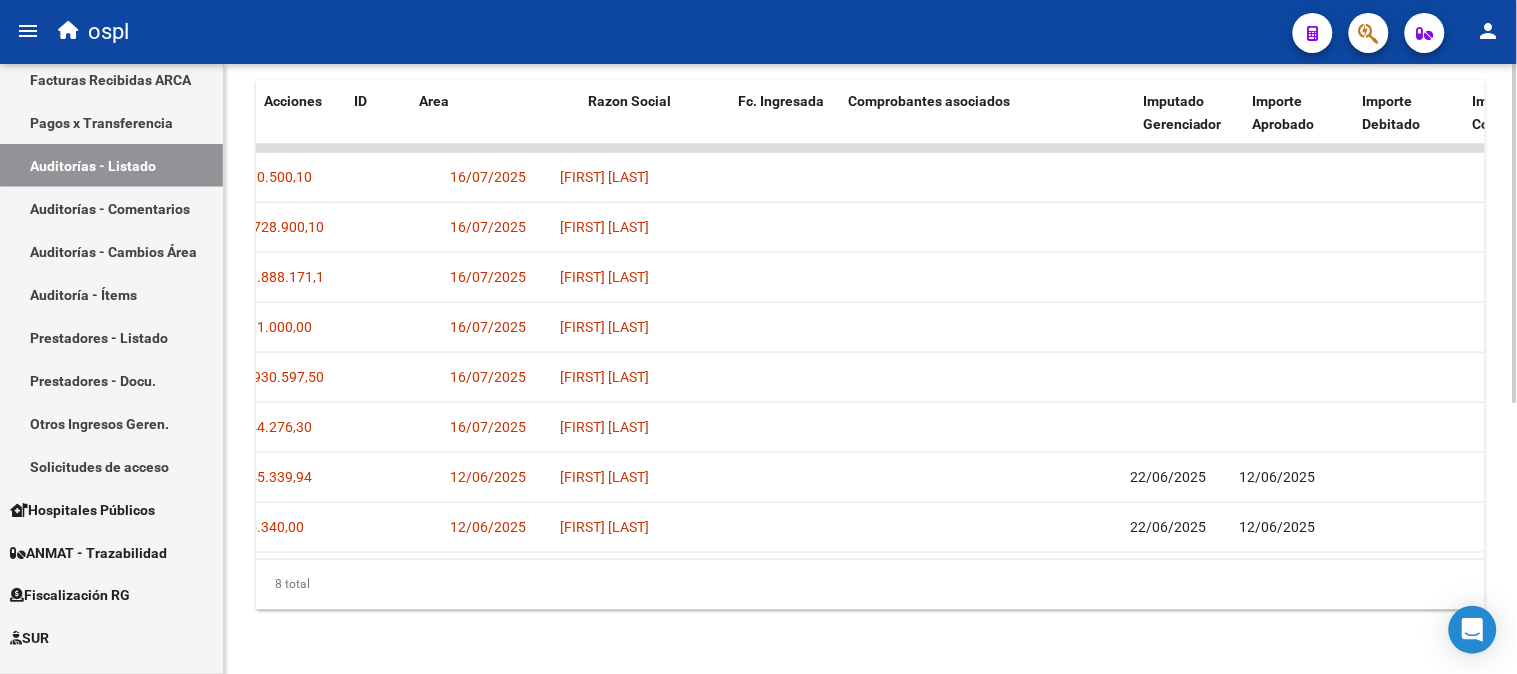 scroll, scrollTop: 0, scrollLeft: 0, axis: both 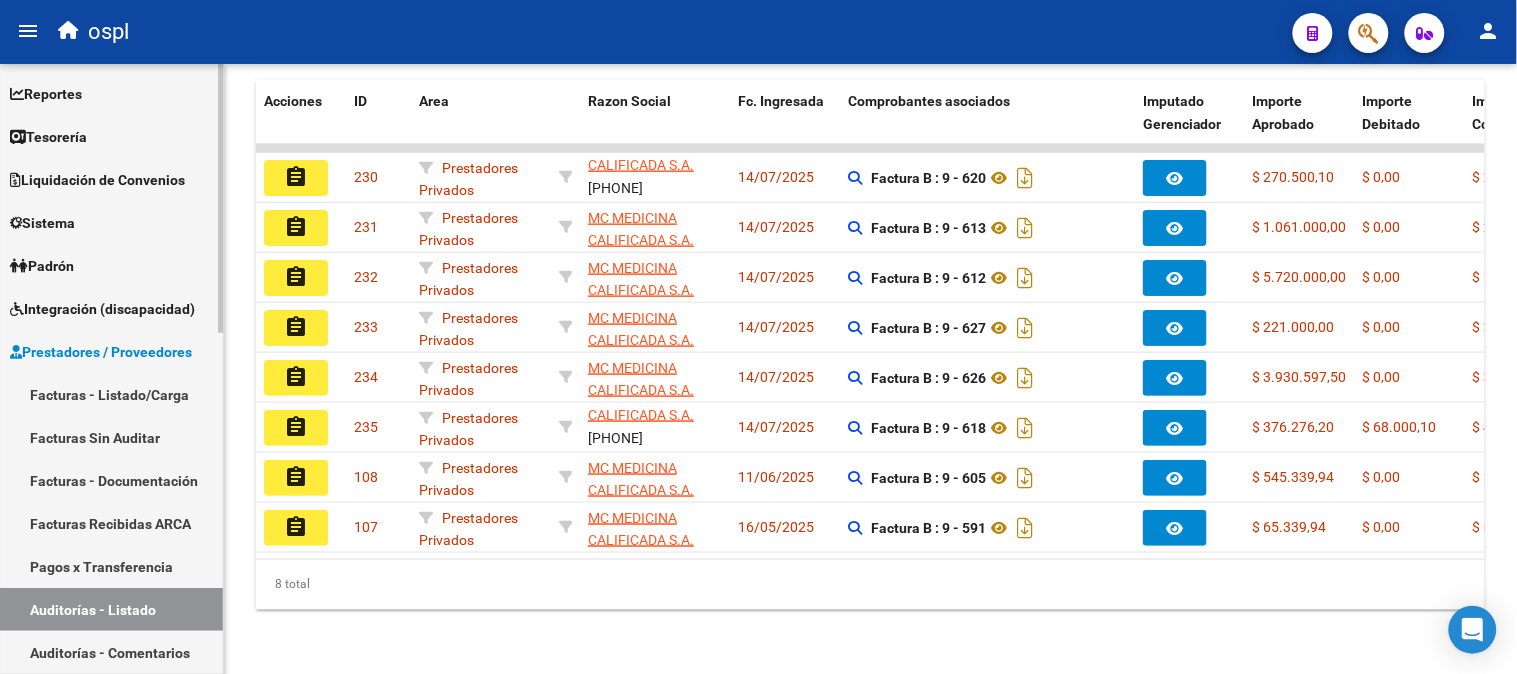 click on "Facturas - Listado/Carga" at bounding box center (111, 394) 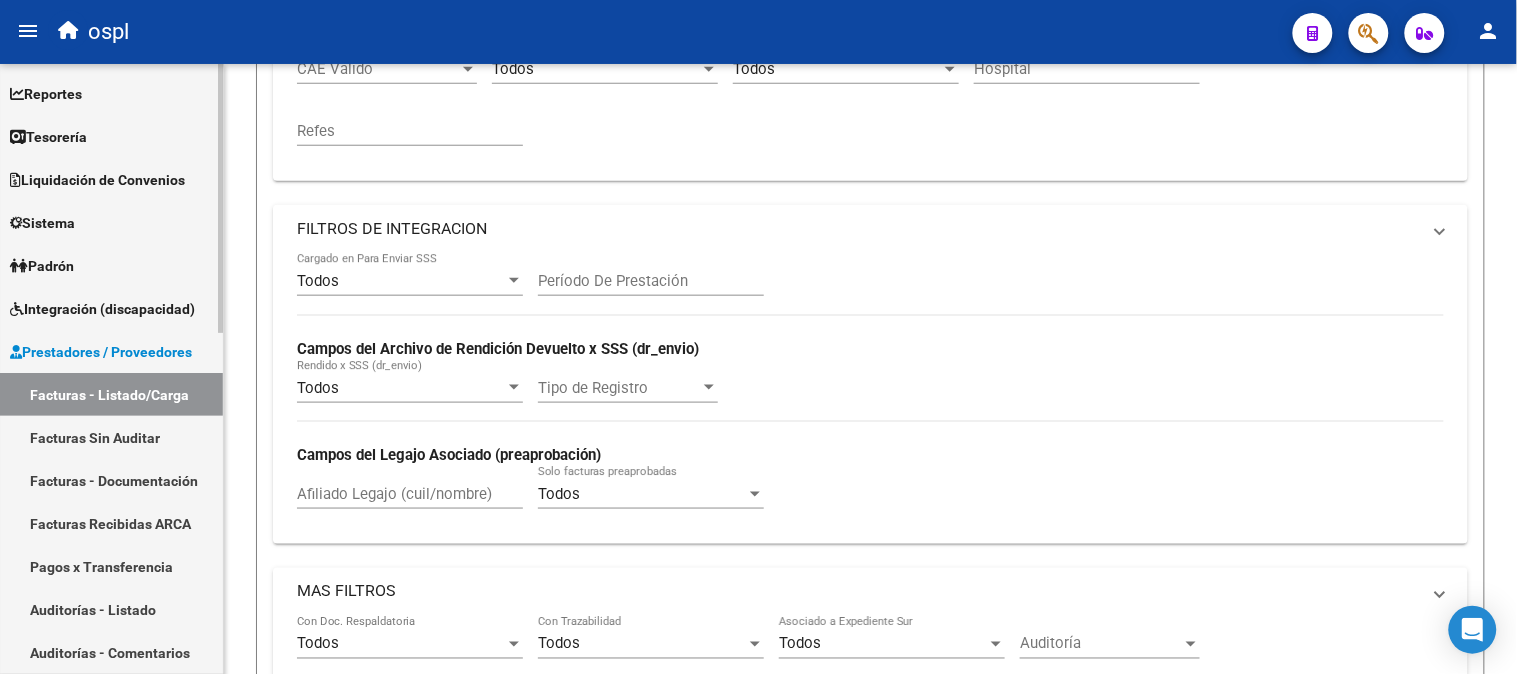 scroll, scrollTop: 0, scrollLeft: 0, axis: both 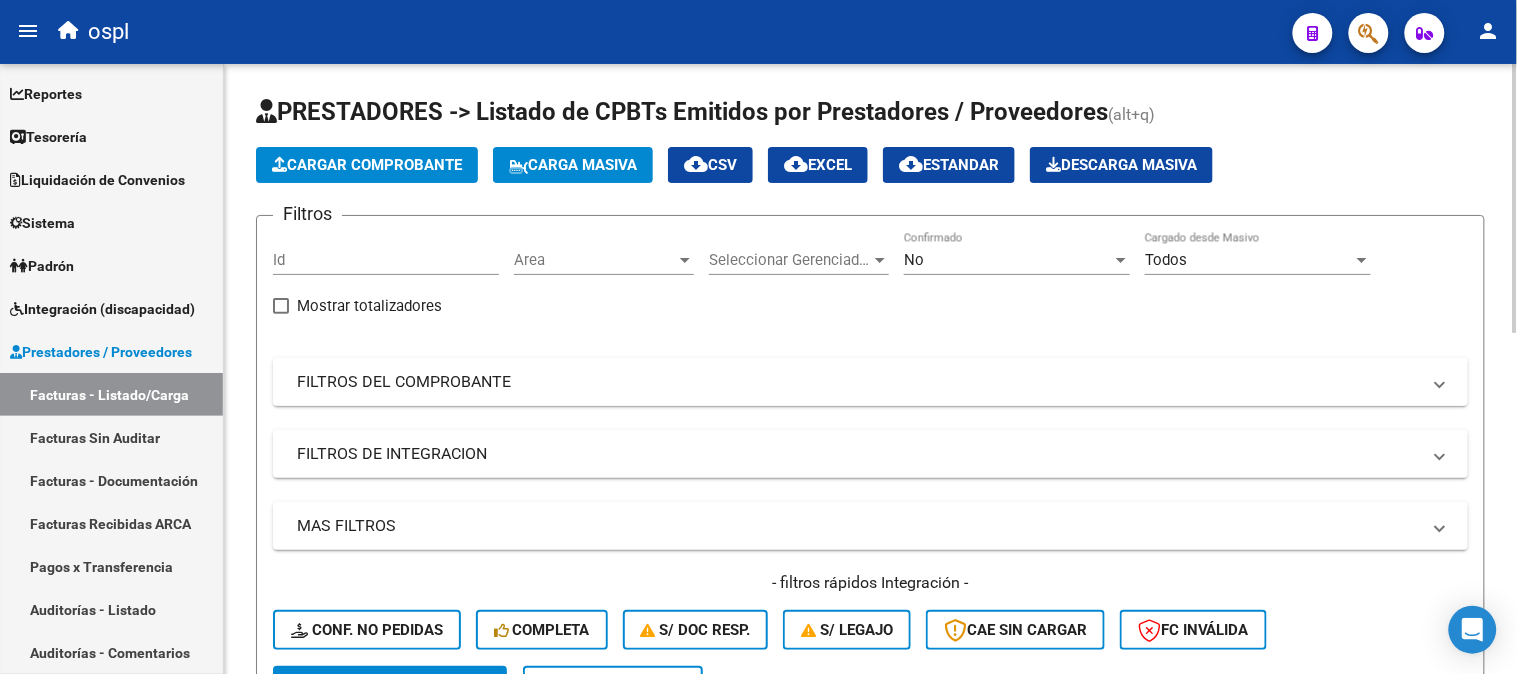 click on "FILTROS DEL COMPROBANTE" at bounding box center (858, 382) 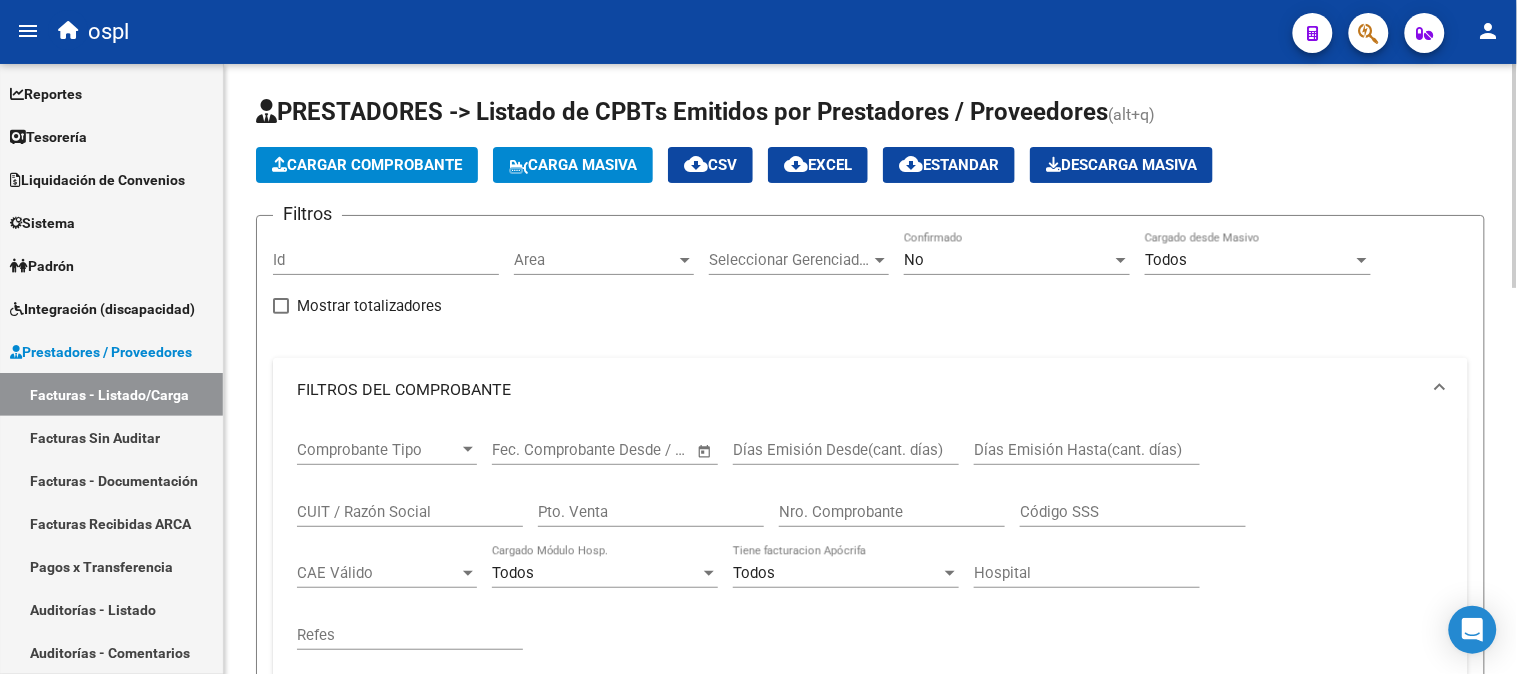 scroll, scrollTop: 111, scrollLeft: 0, axis: vertical 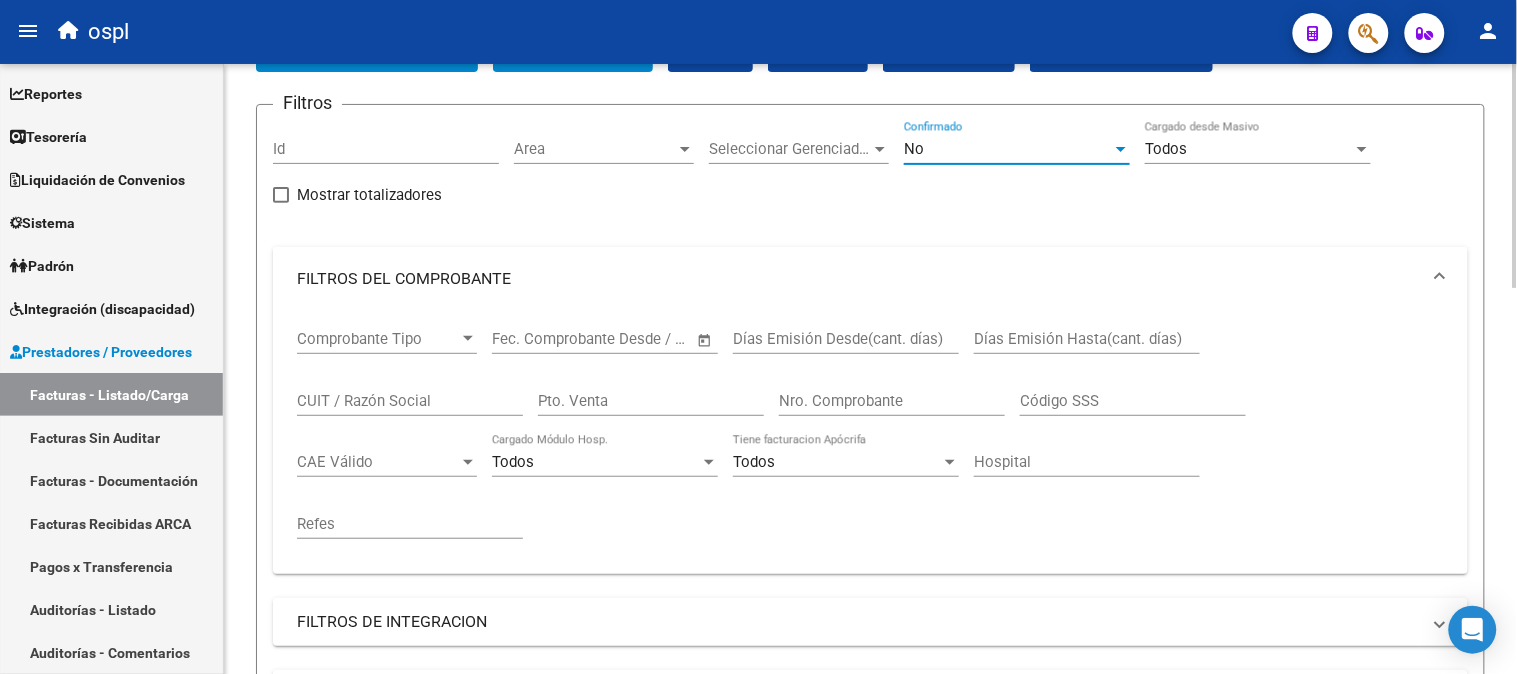 click on "No" at bounding box center [1008, 149] 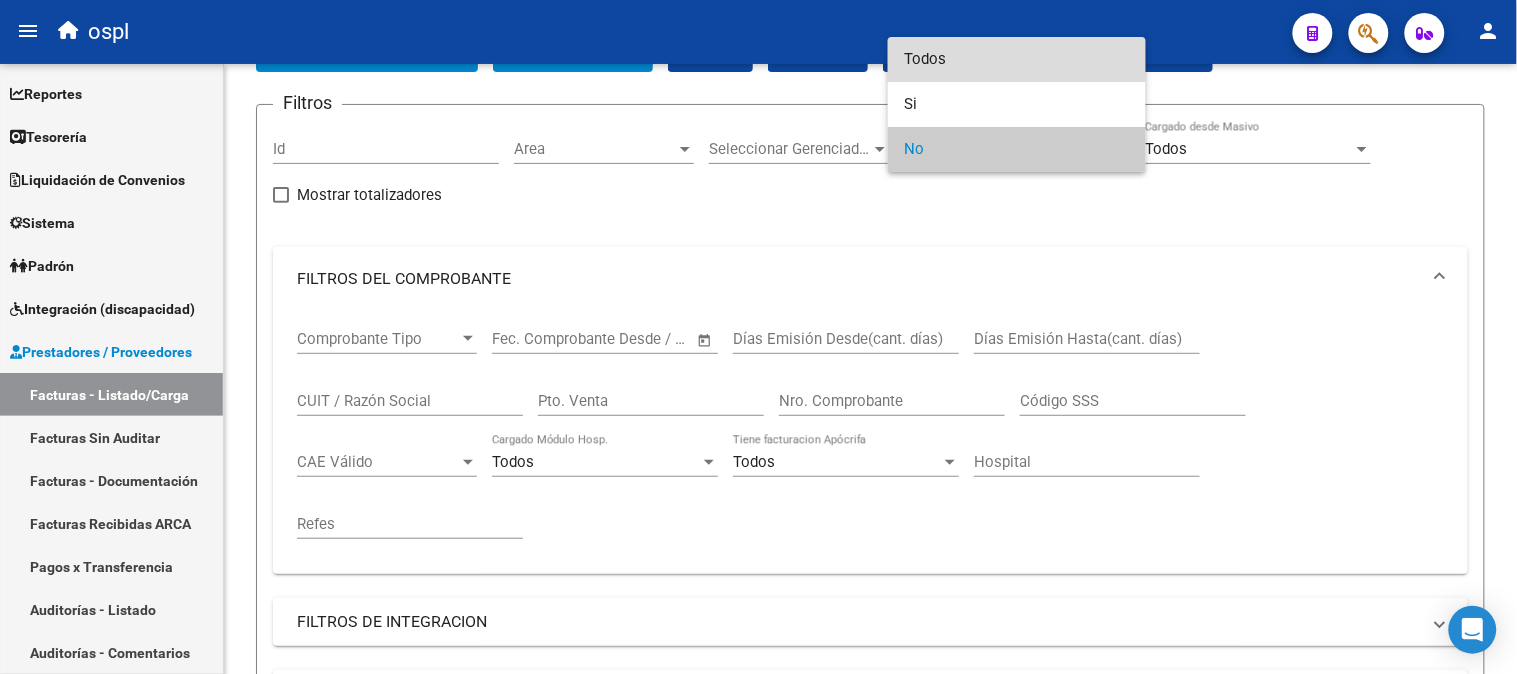 click on "Todos" at bounding box center (1017, 59) 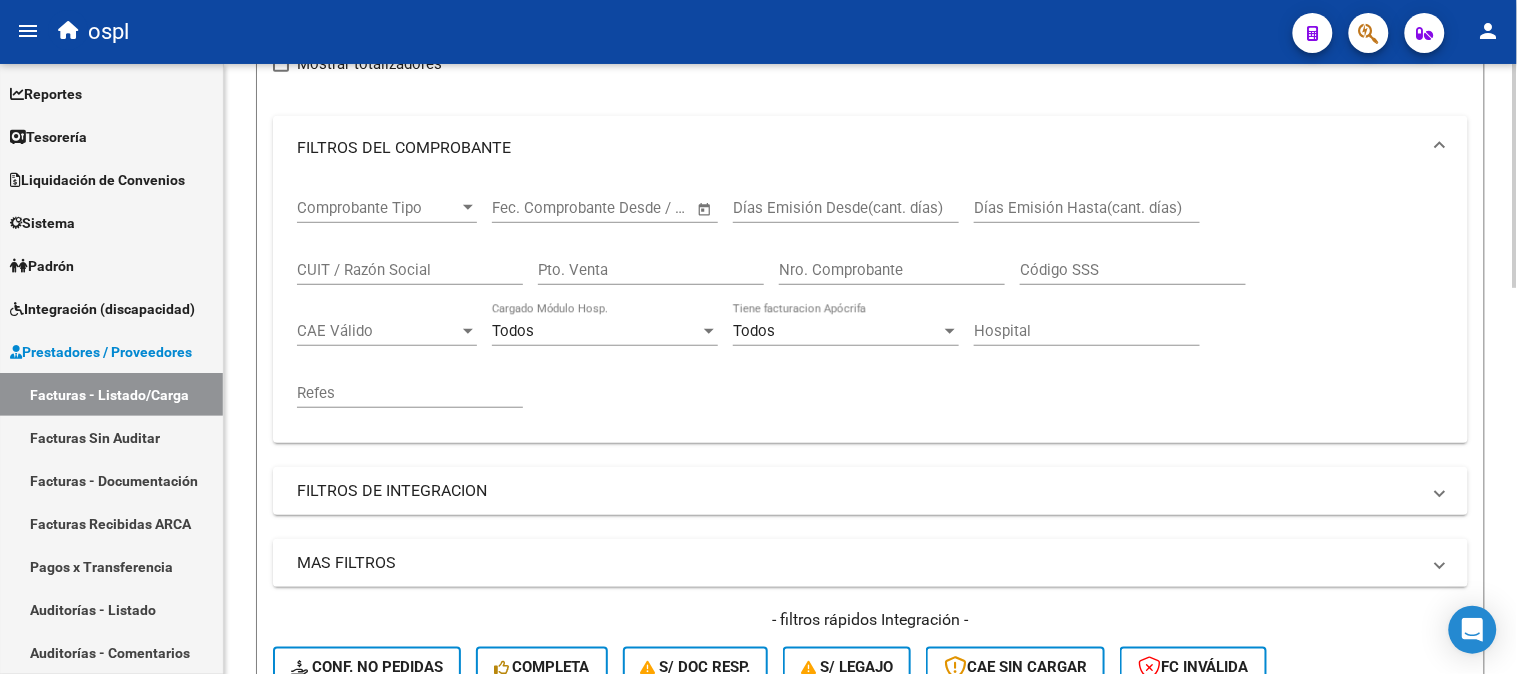 scroll, scrollTop: 333, scrollLeft: 0, axis: vertical 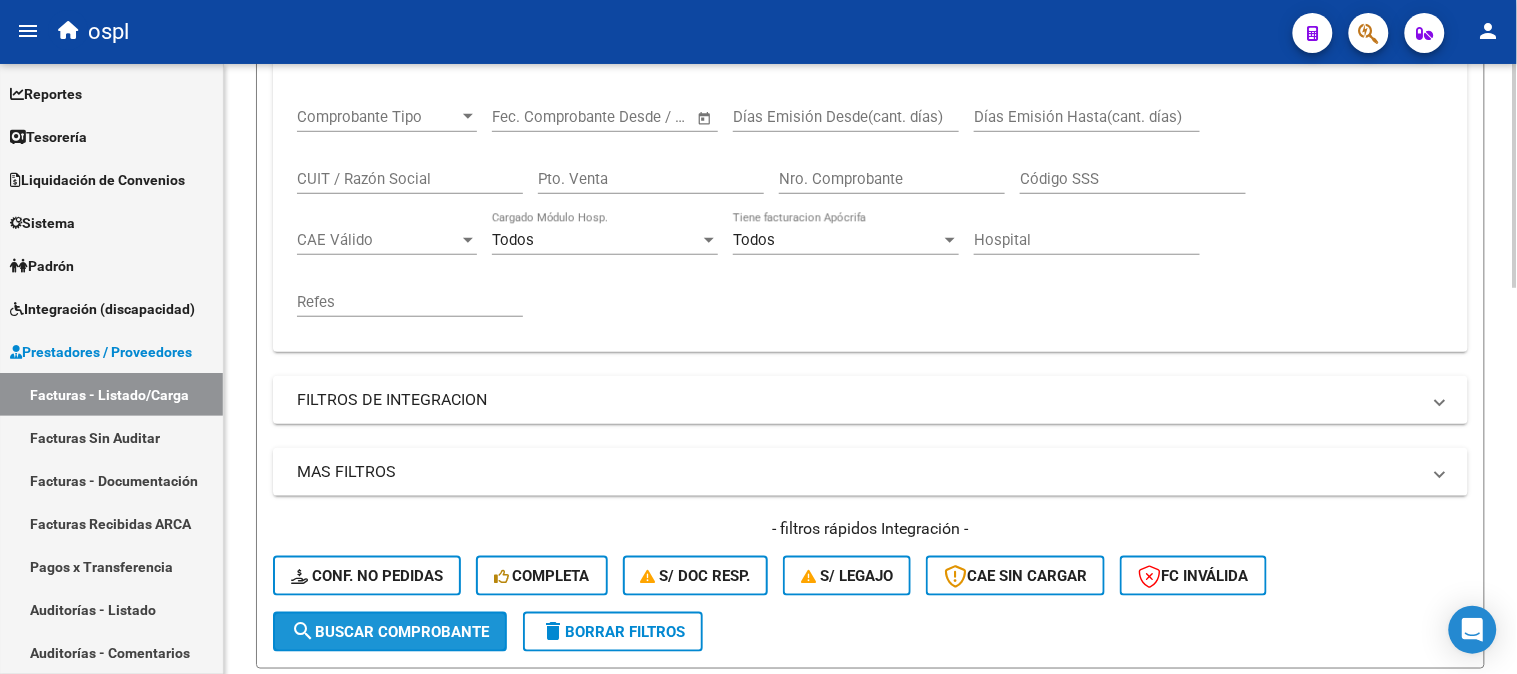 click on "search  Buscar Comprobante" 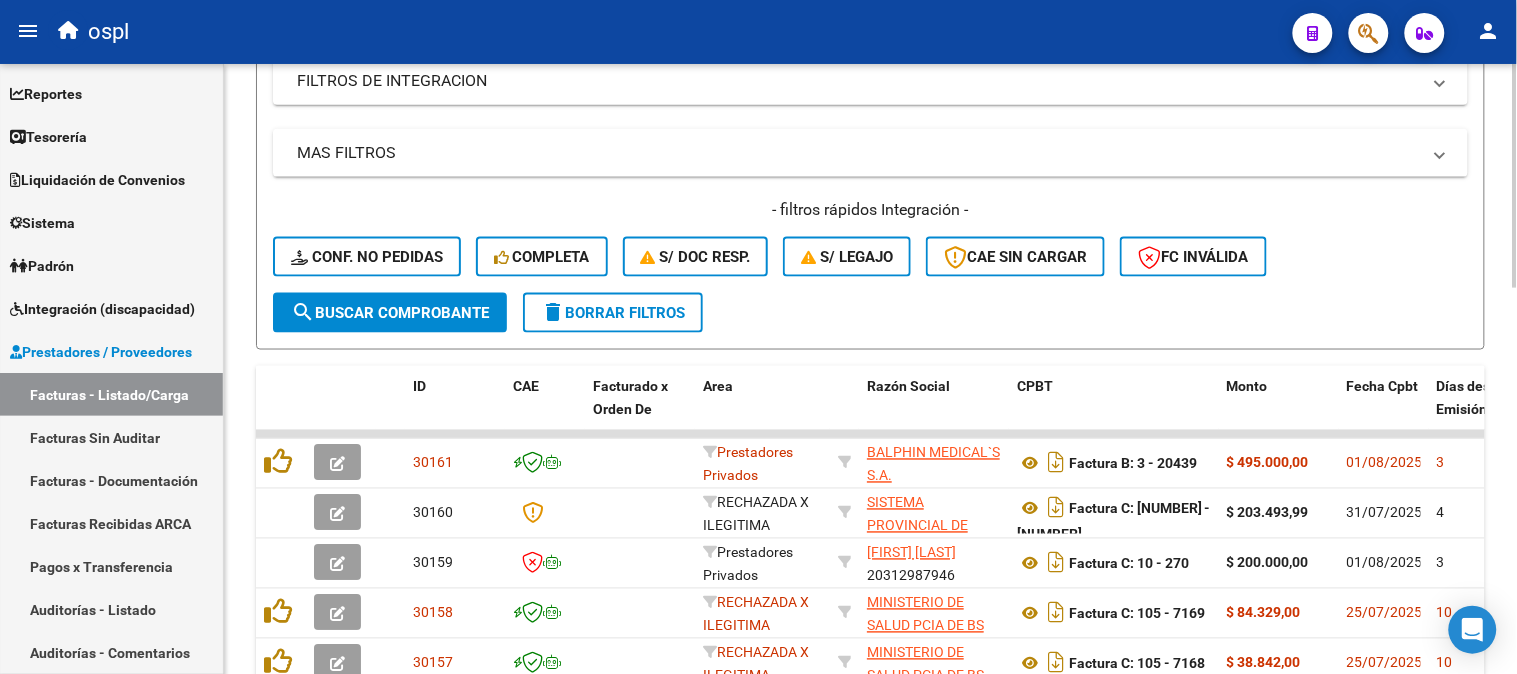scroll, scrollTop: 333, scrollLeft: 0, axis: vertical 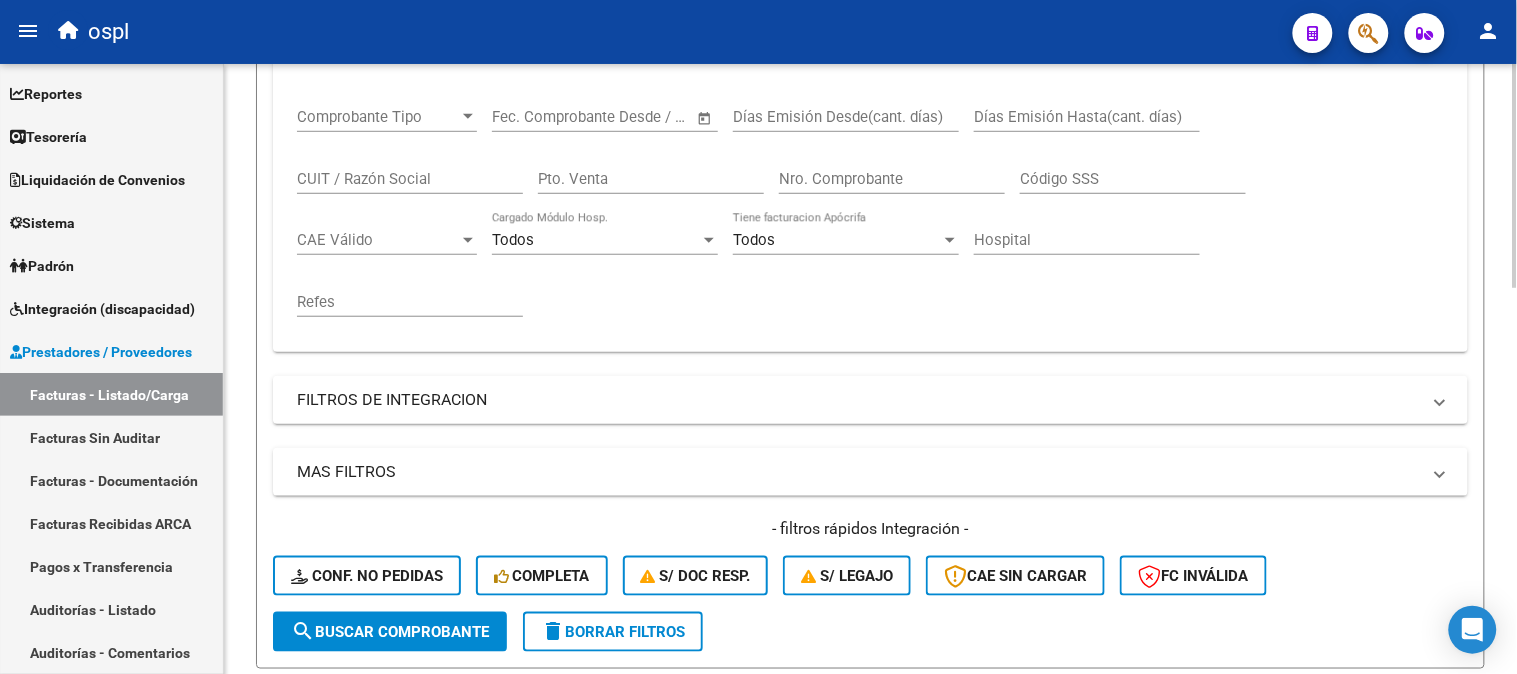 click on "Nro. Comprobante" at bounding box center [892, 179] 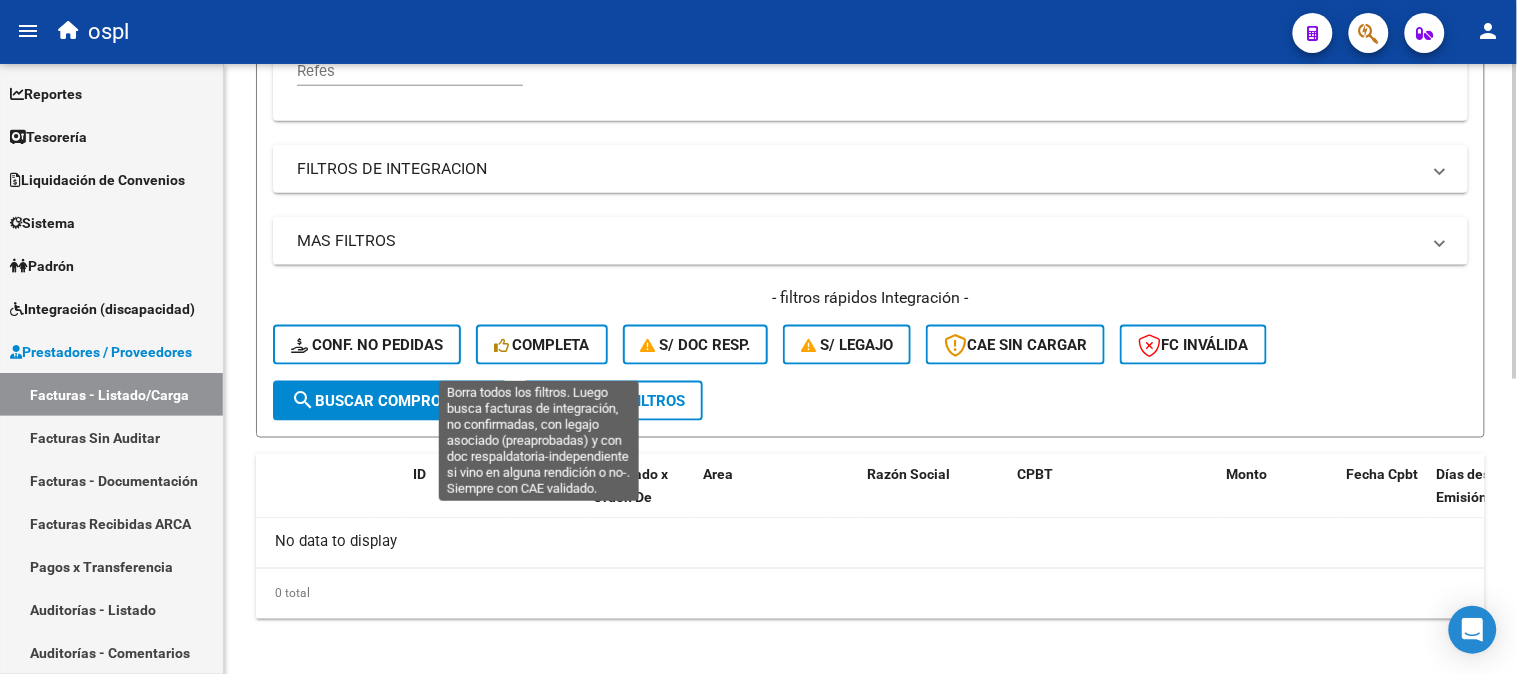 scroll, scrollTop: 571, scrollLeft: 0, axis: vertical 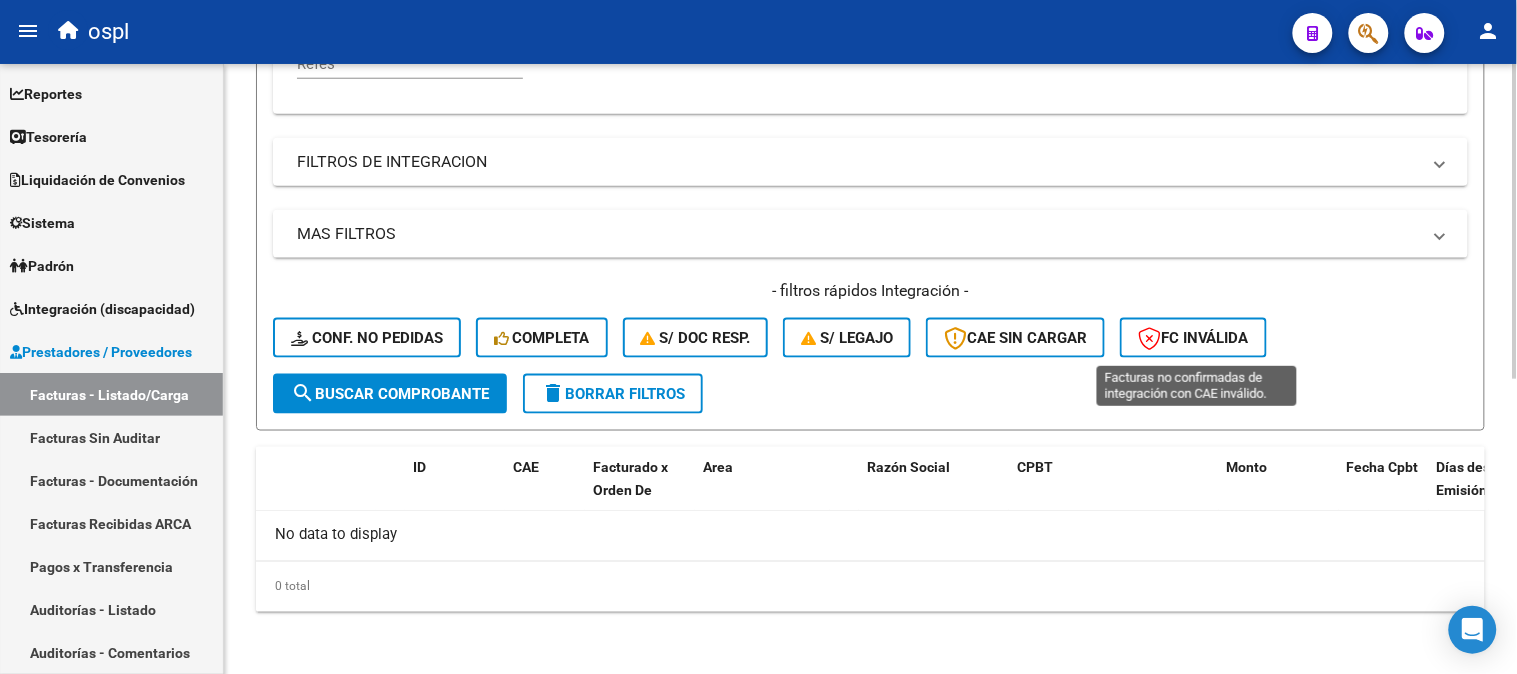 type on "37094" 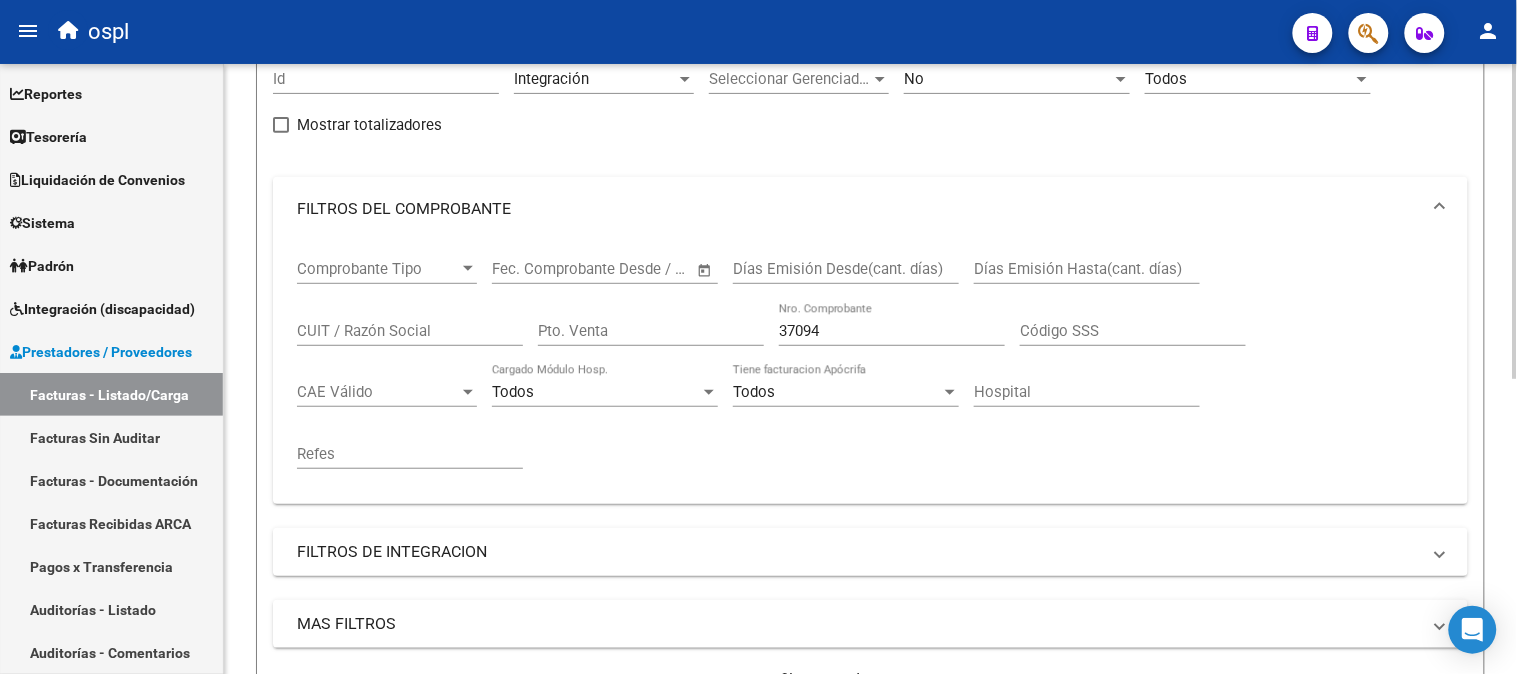 scroll, scrollTop: 126, scrollLeft: 0, axis: vertical 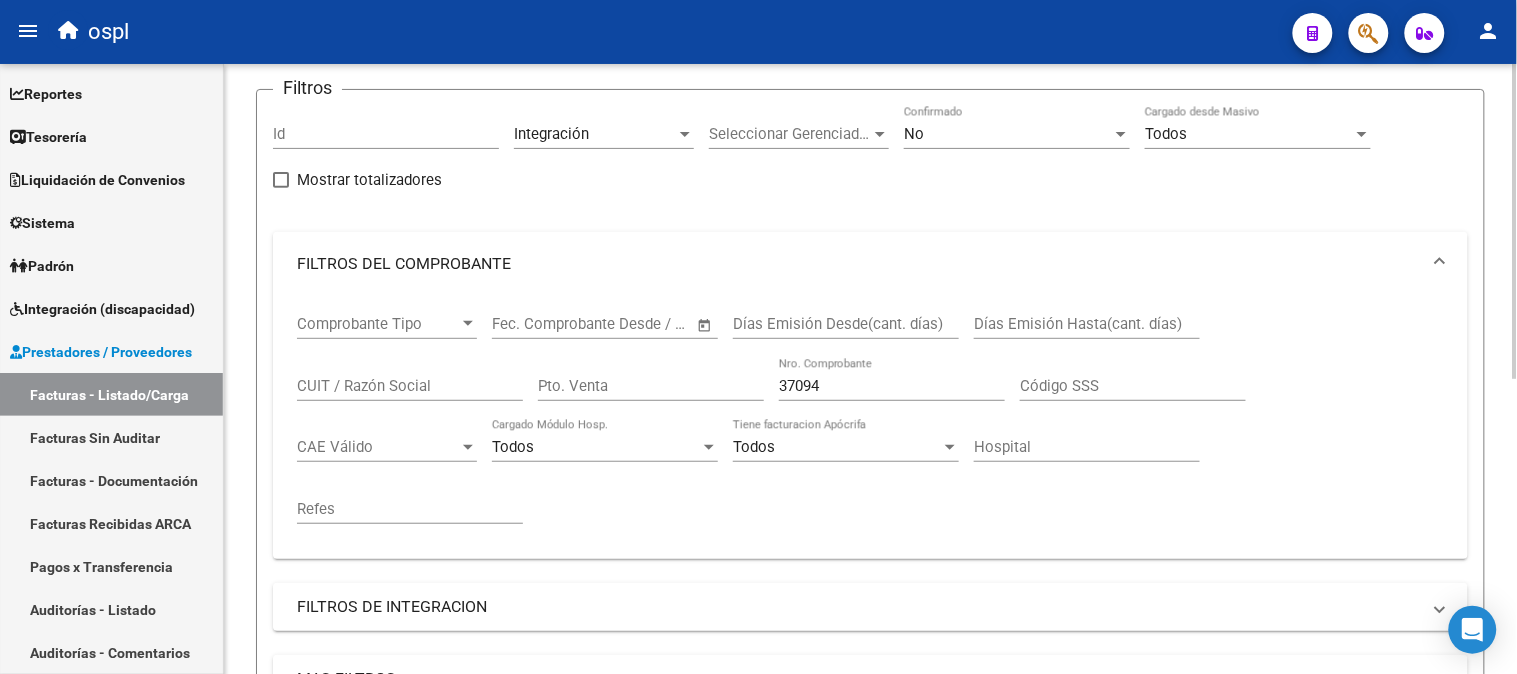 click on "No Confirmado" 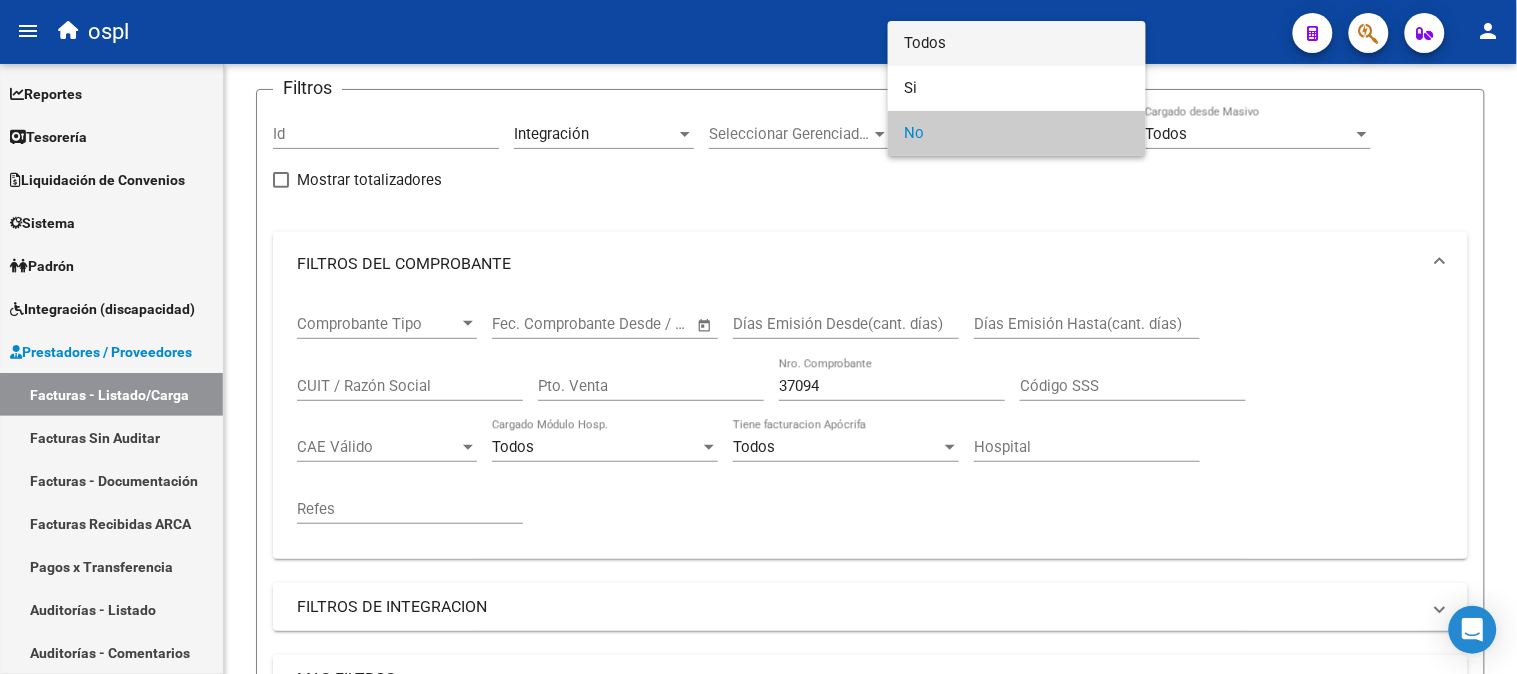 click on "Todos" at bounding box center (1017, 43) 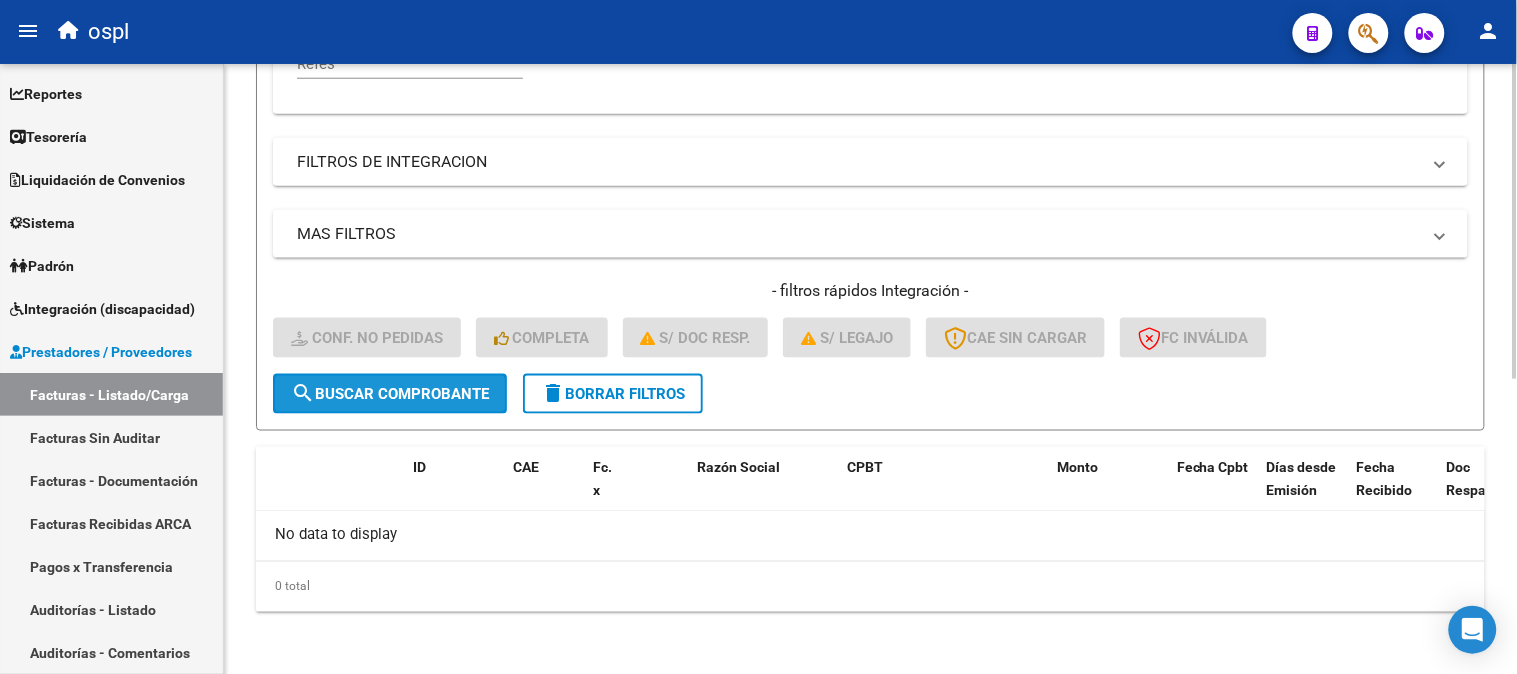 click on "search  Buscar Comprobante" 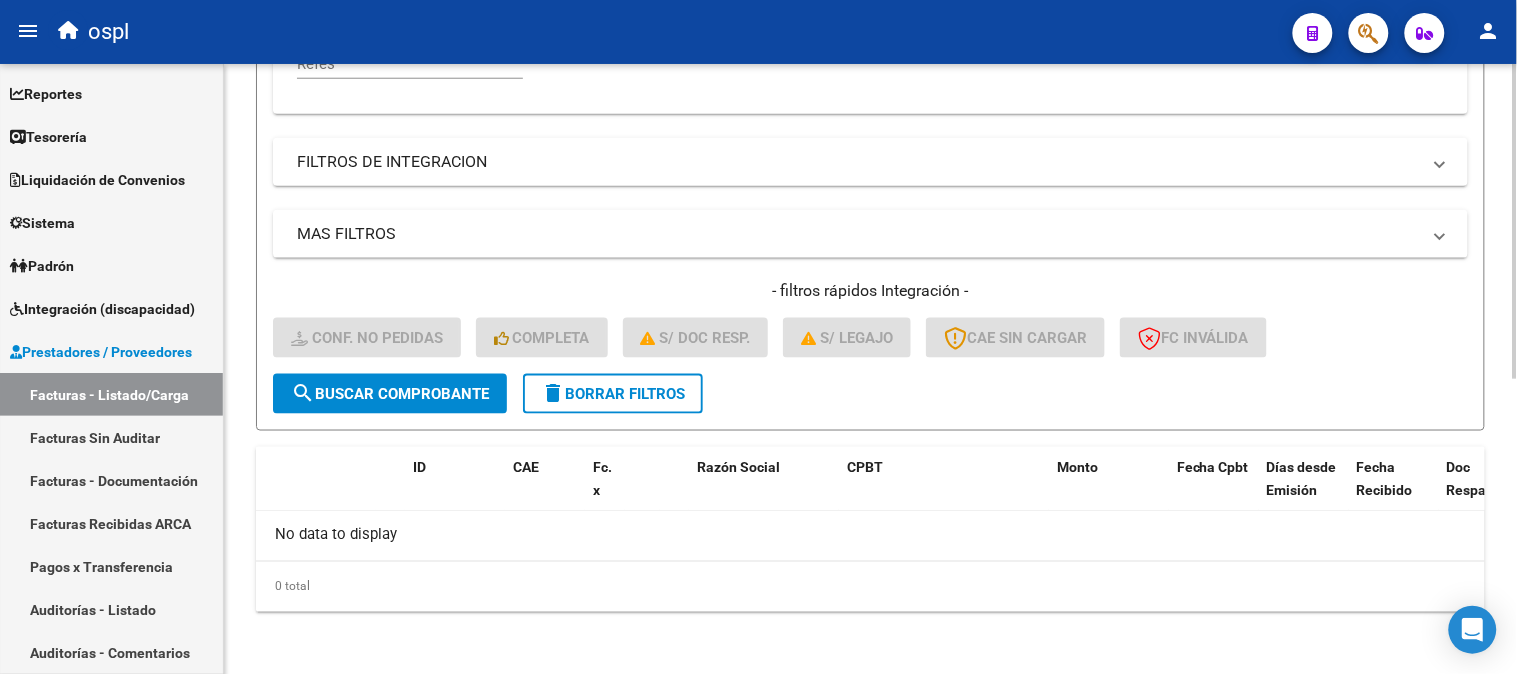 scroll, scrollTop: 237, scrollLeft: 0, axis: vertical 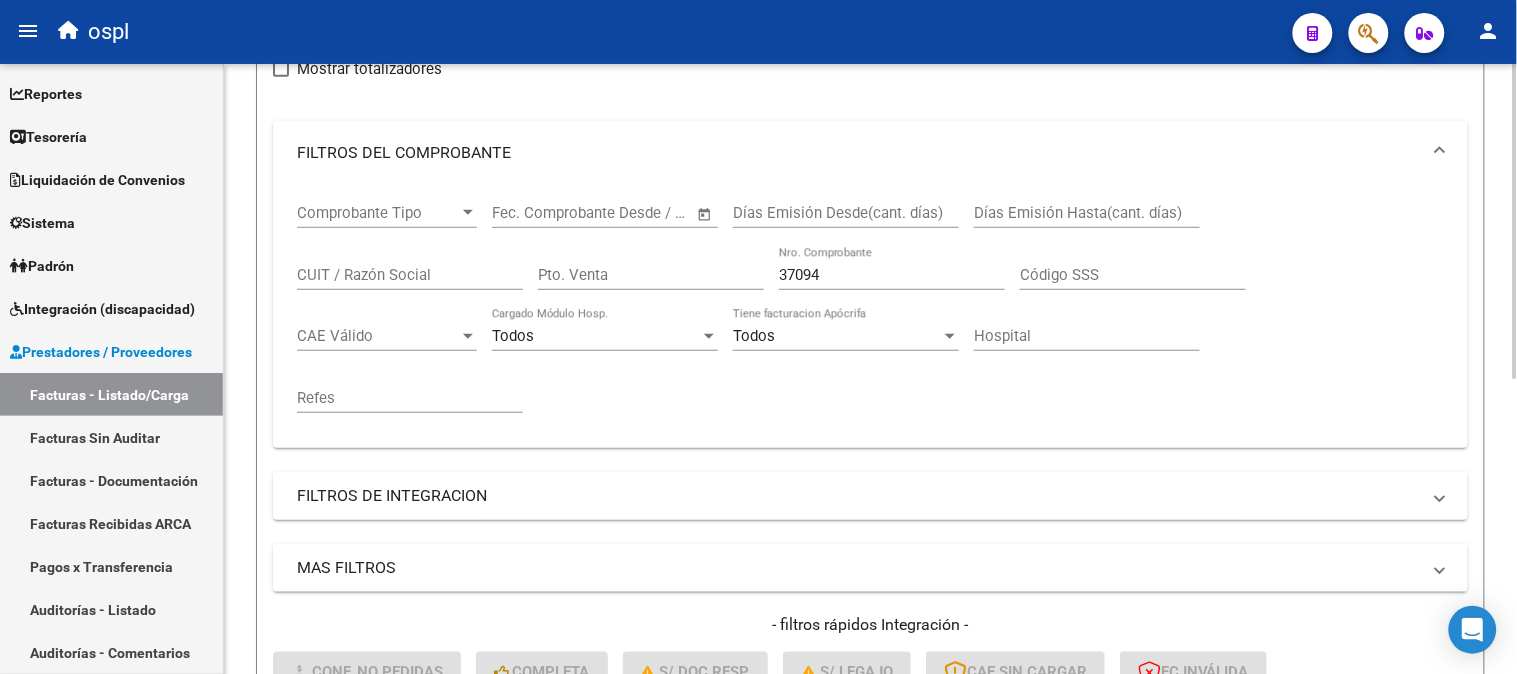 drag, startPoint x: 805, startPoint y: 283, endPoint x: 536, endPoint y: 372, distance: 283.3408 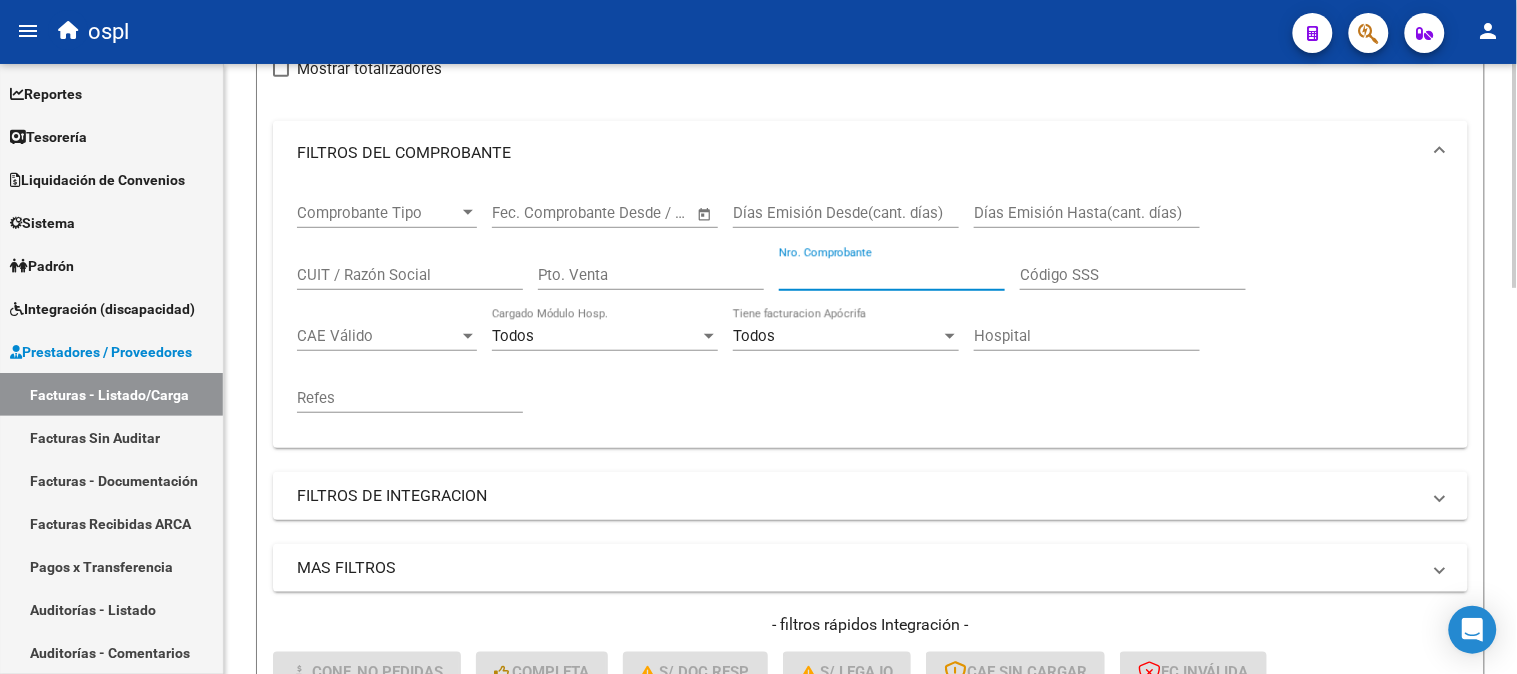 scroll, scrollTop: 525, scrollLeft: 0, axis: vertical 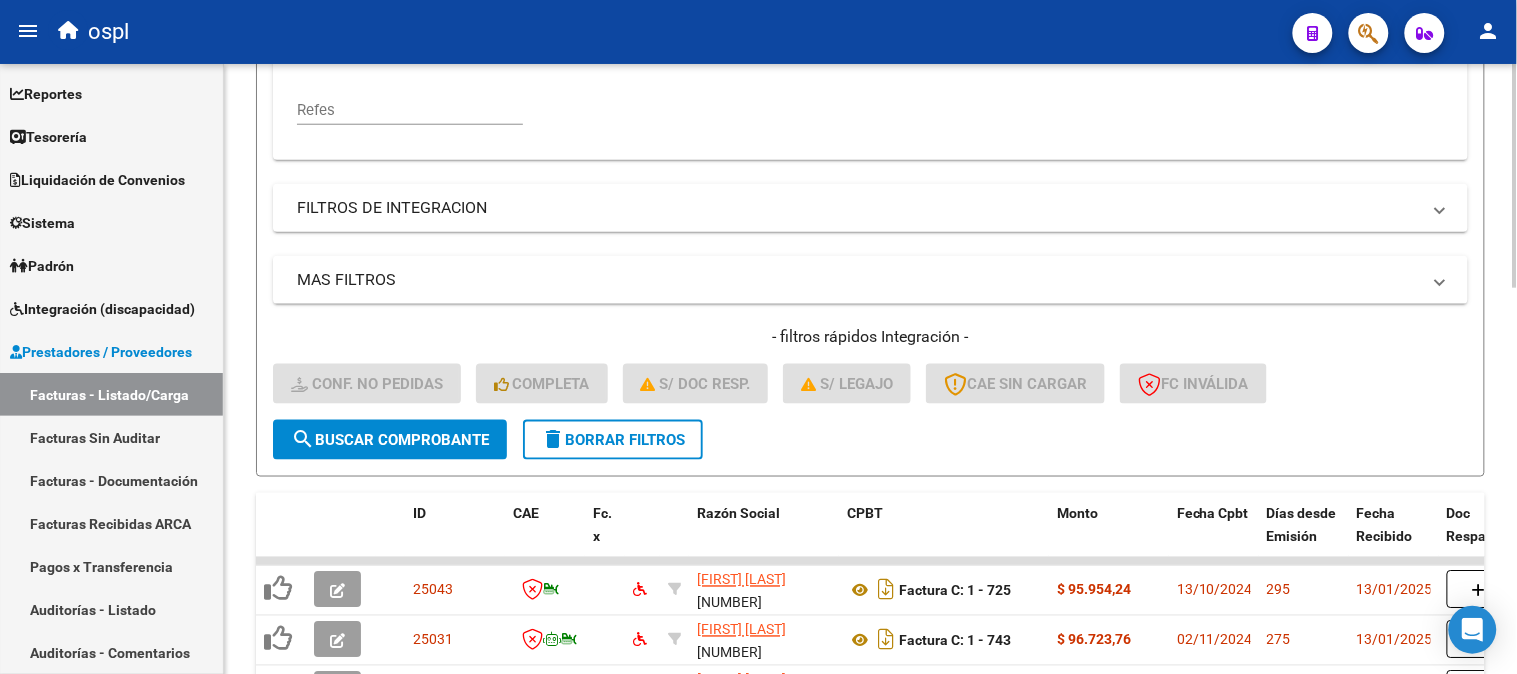 type 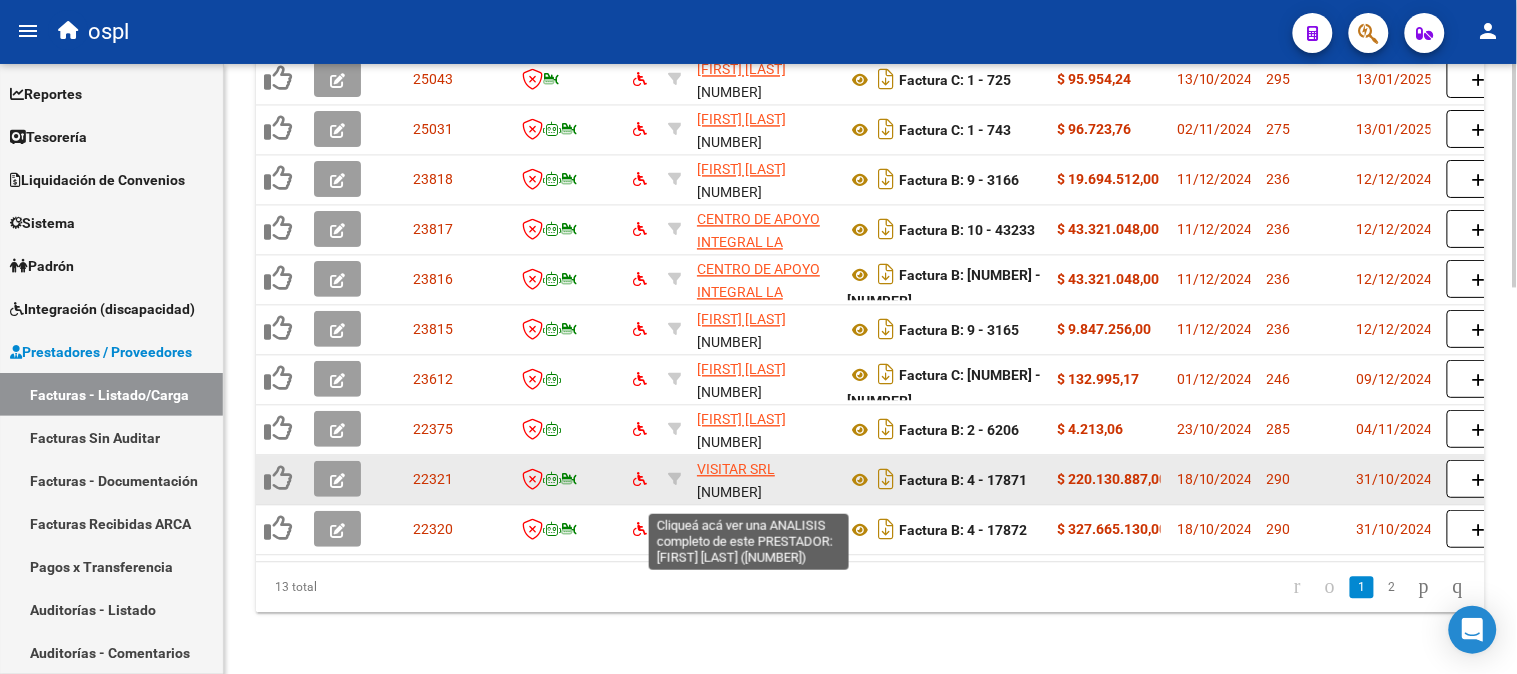 scroll, scrollTop: 1053, scrollLeft: 0, axis: vertical 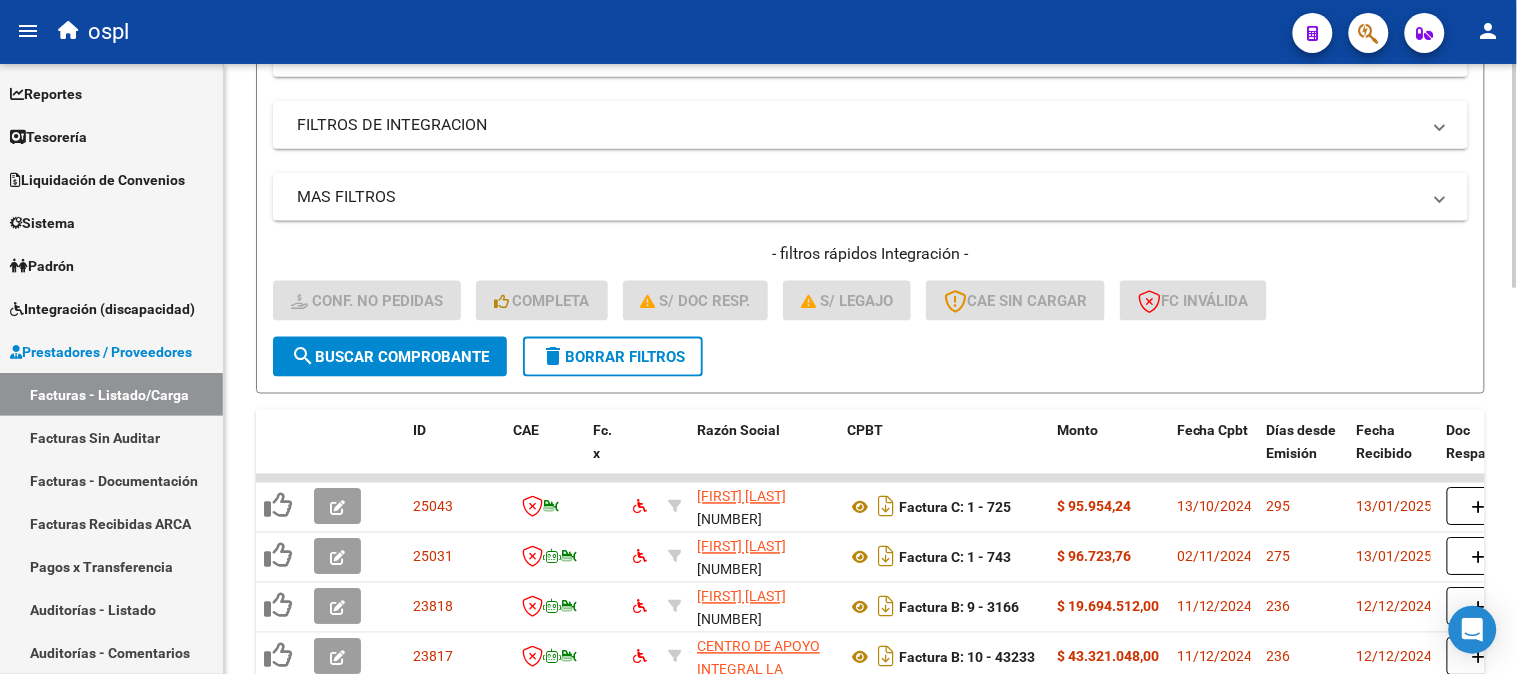 click on "delete  Borrar Filtros" 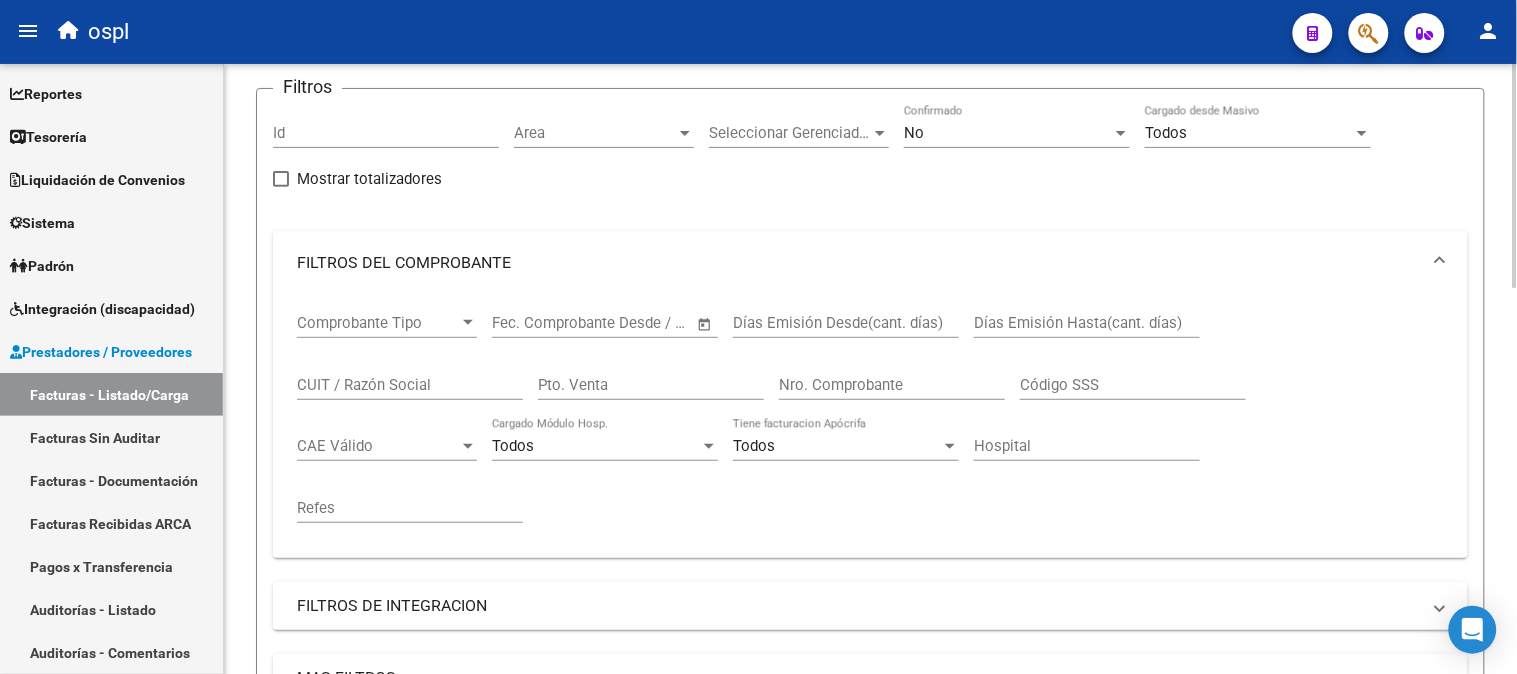 scroll, scrollTop: 0, scrollLeft: 0, axis: both 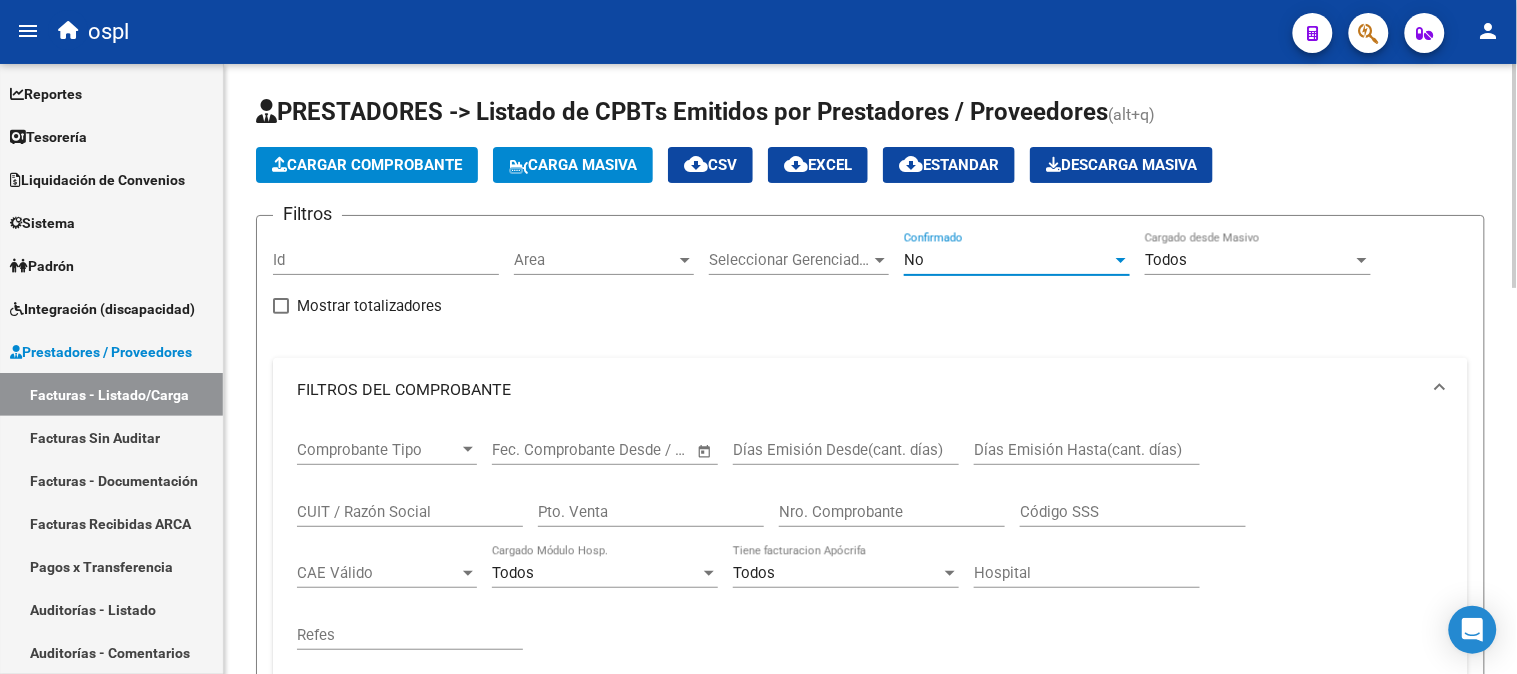 click on "No" at bounding box center (1008, 260) 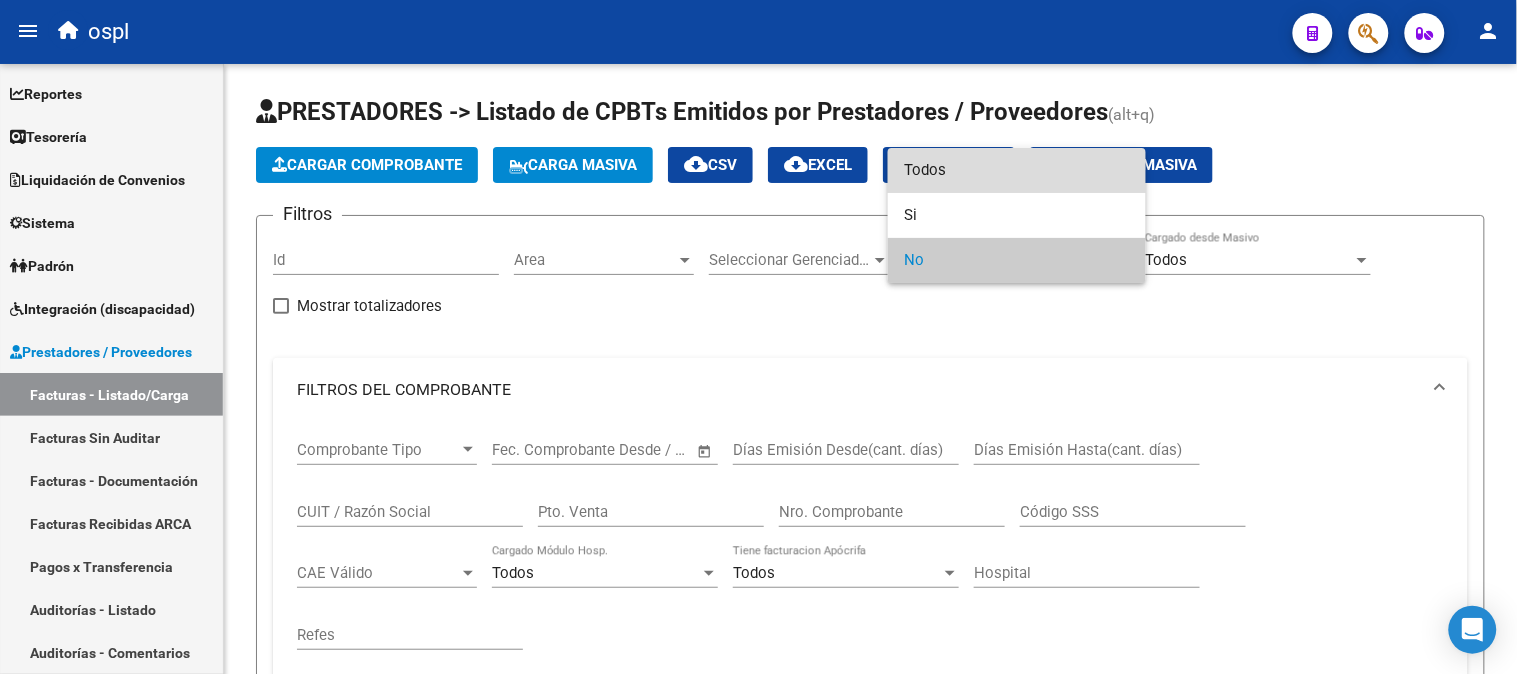 click on "Todos" at bounding box center [1017, 170] 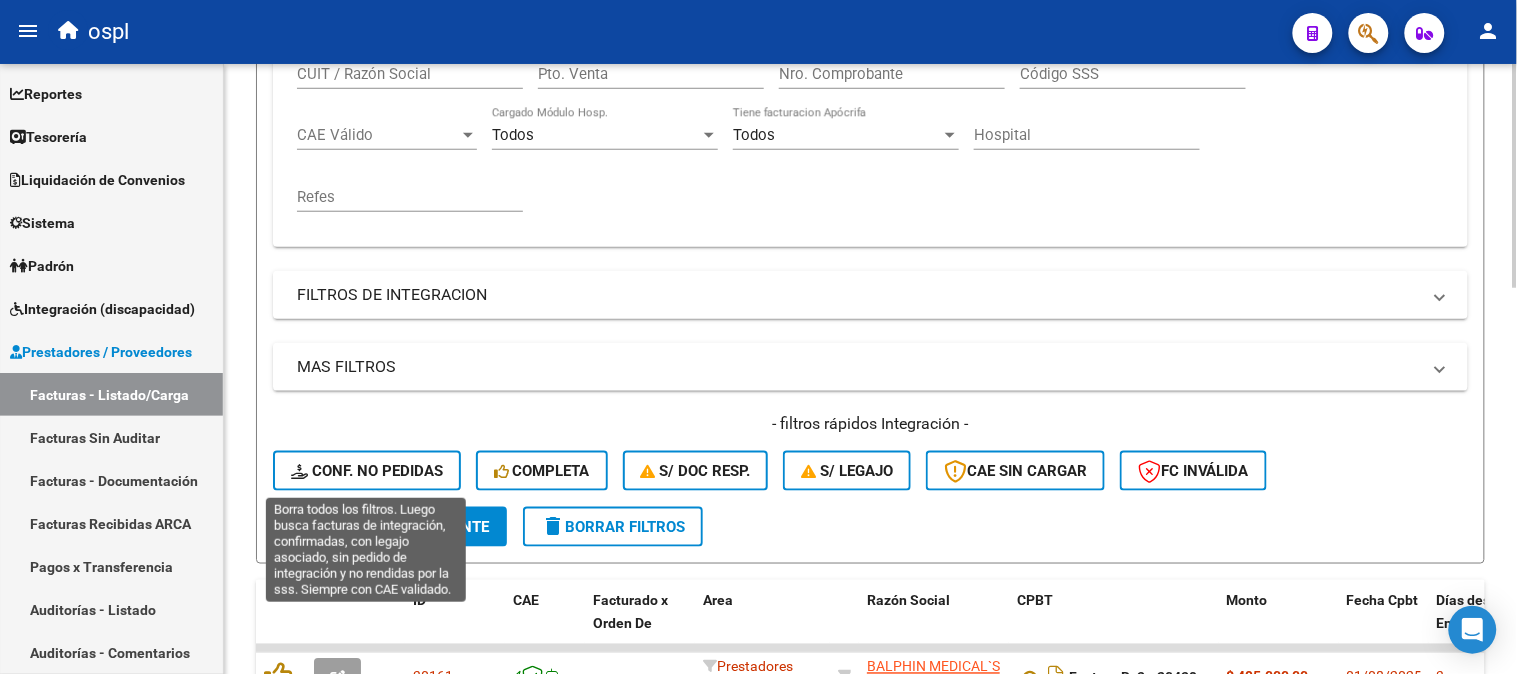 scroll, scrollTop: 444, scrollLeft: 0, axis: vertical 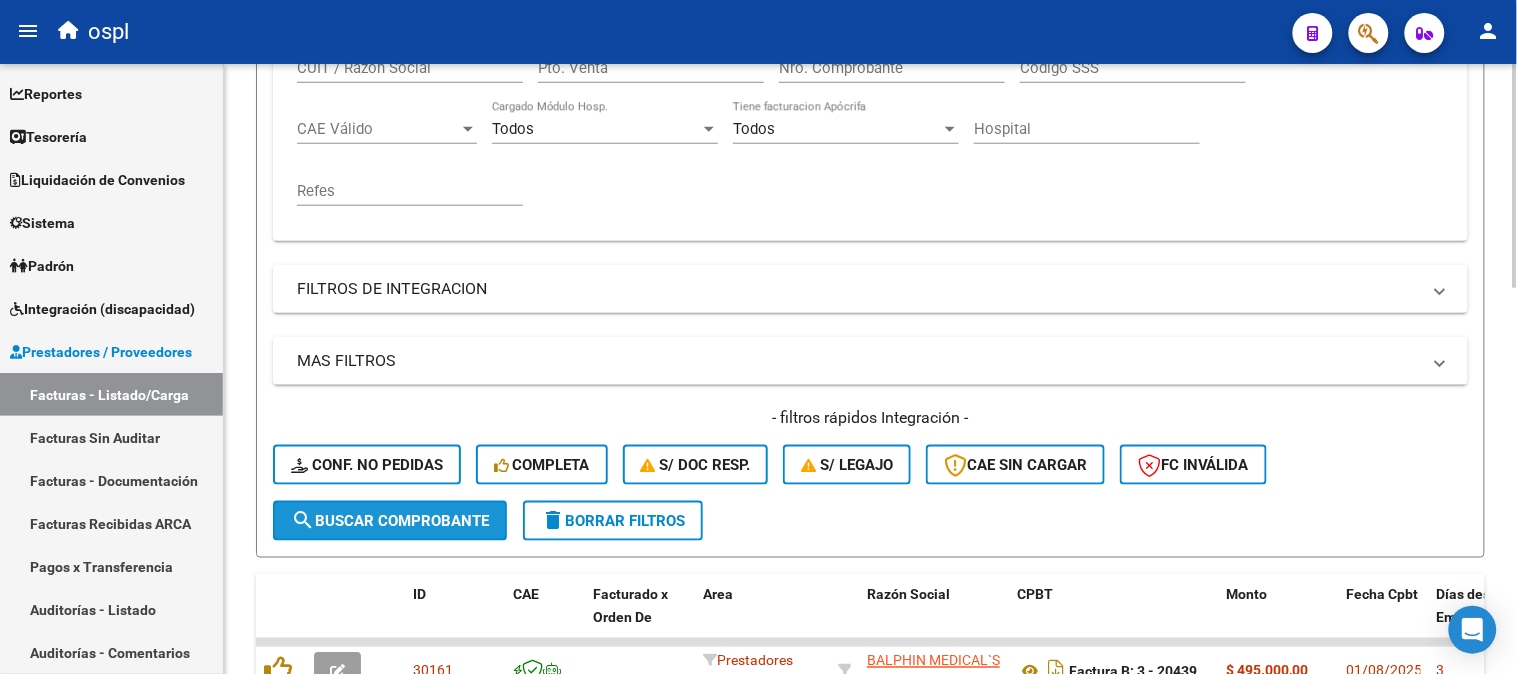 click on "search  Buscar Comprobante" 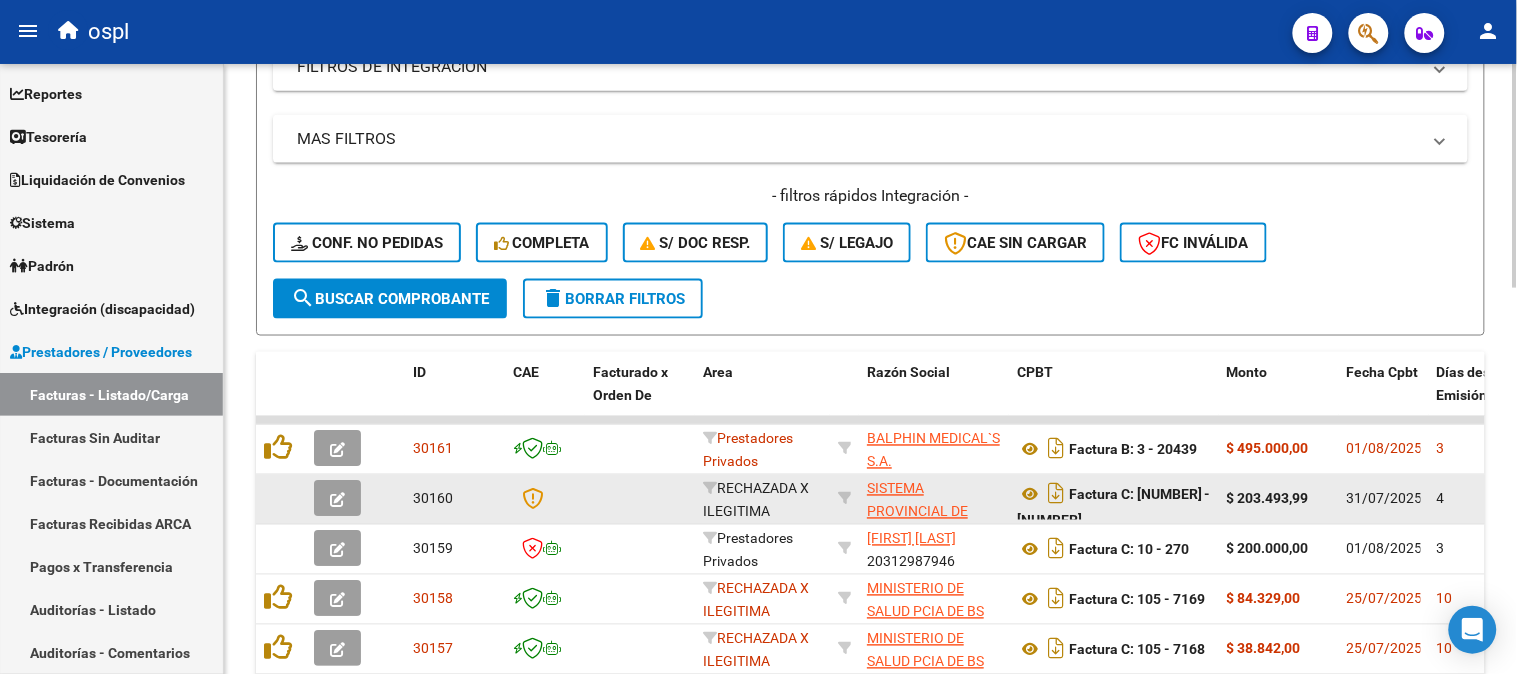 scroll, scrollTop: 777, scrollLeft: 0, axis: vertical 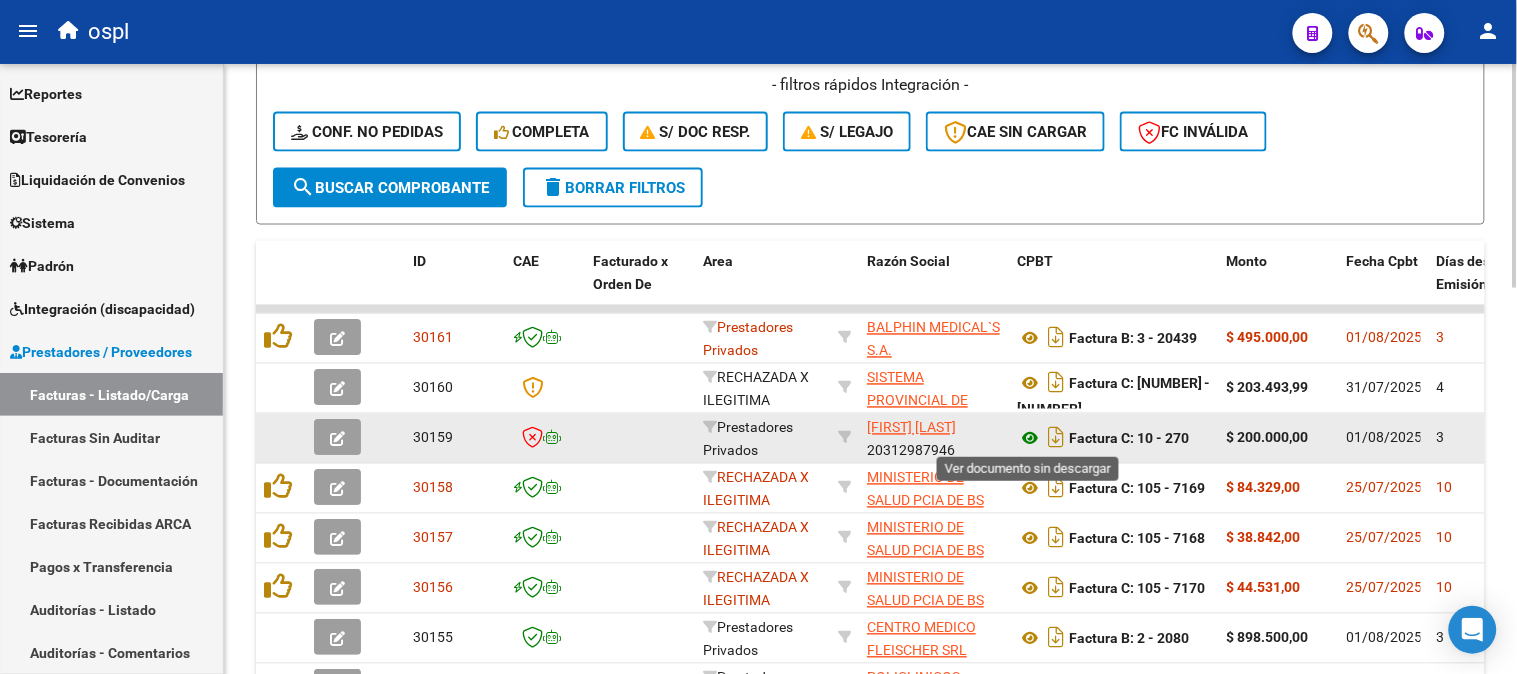 click 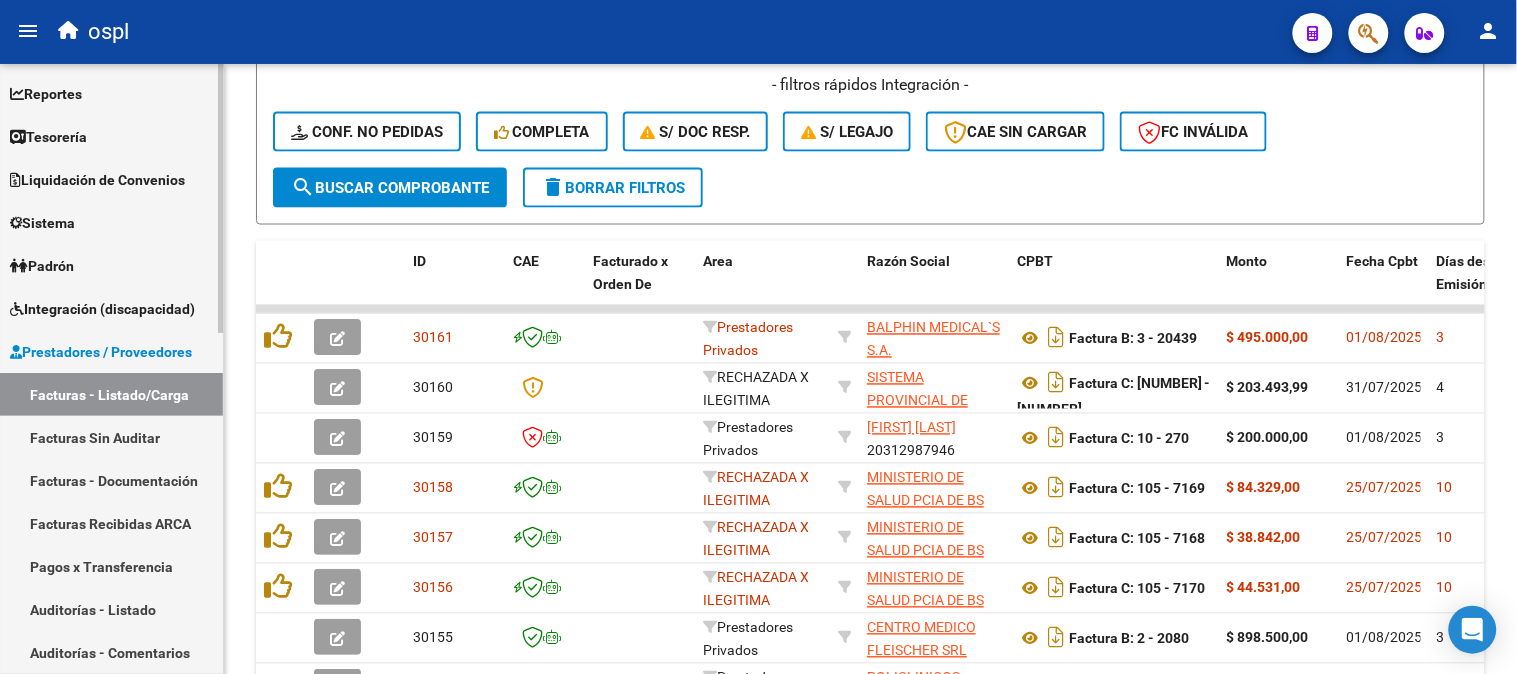click on "Reportes" at bounding box center (111, 93) 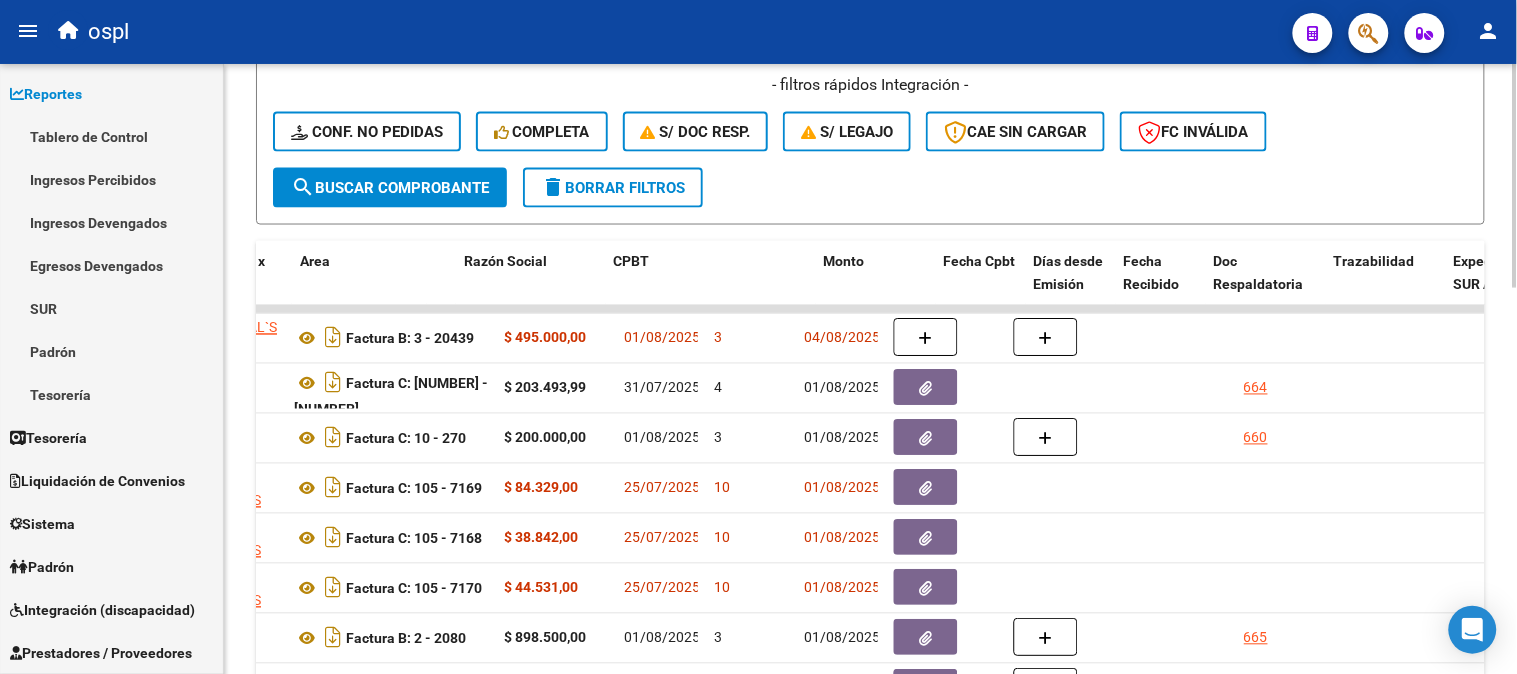 scroll, scrollTop: 0, scrollLeft: 0, axis: both 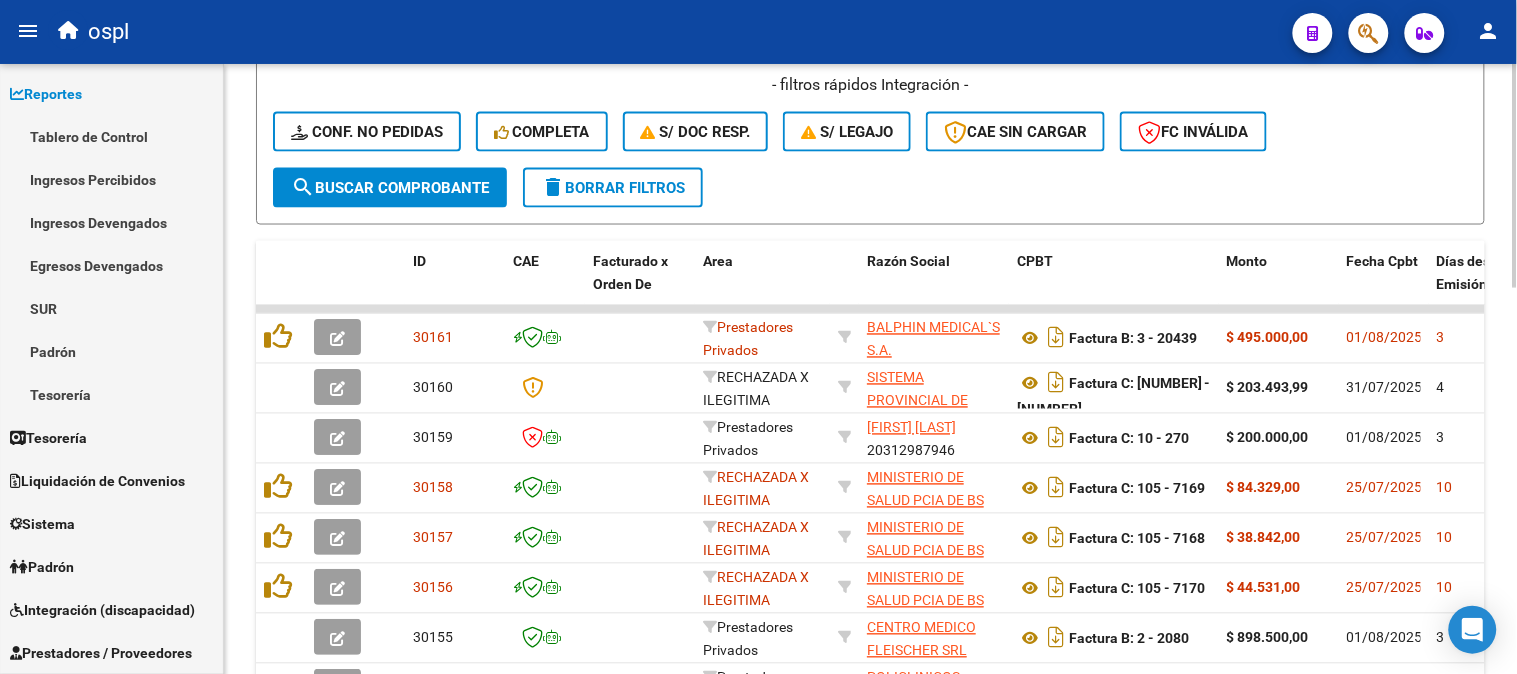 drag, startPoint x: 416, startPoint y: 580, endPoint x: 243, endPoint y: 546, distance: 176.30939 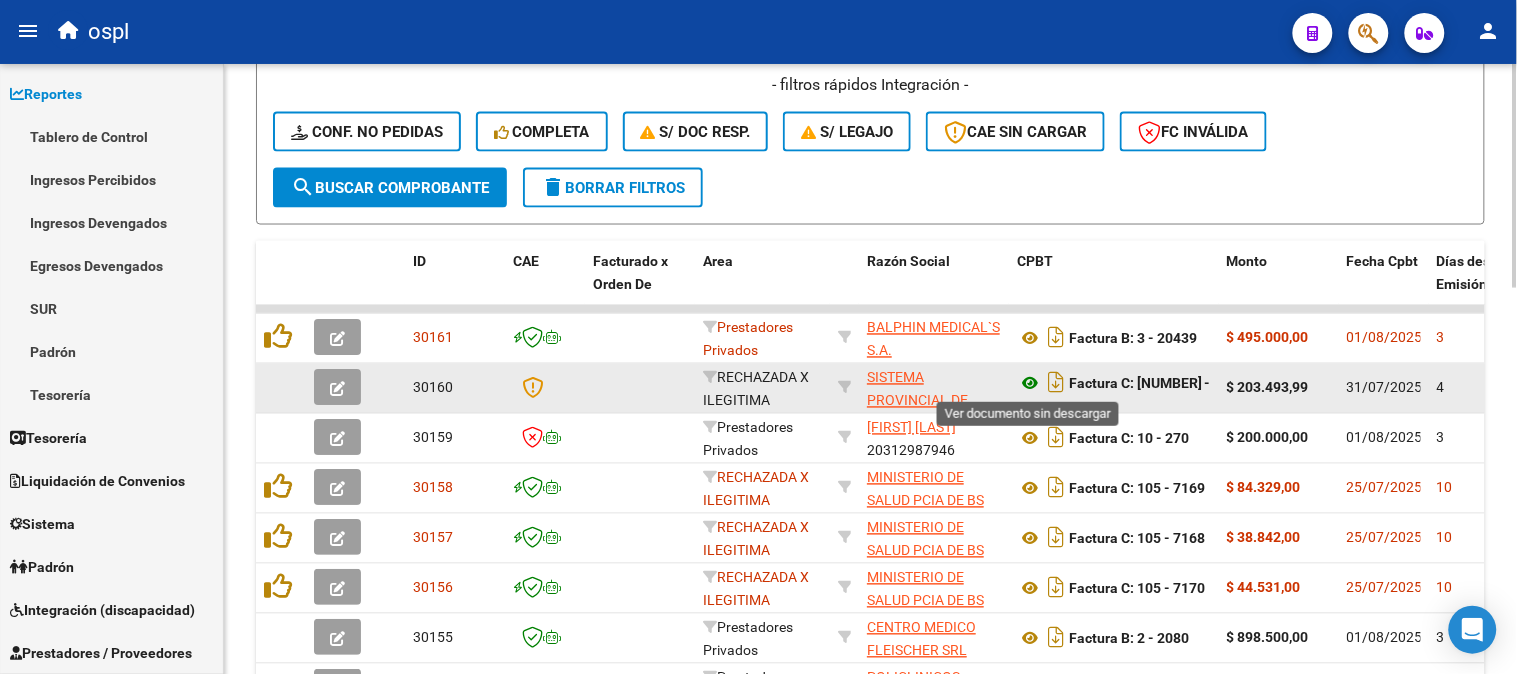 click 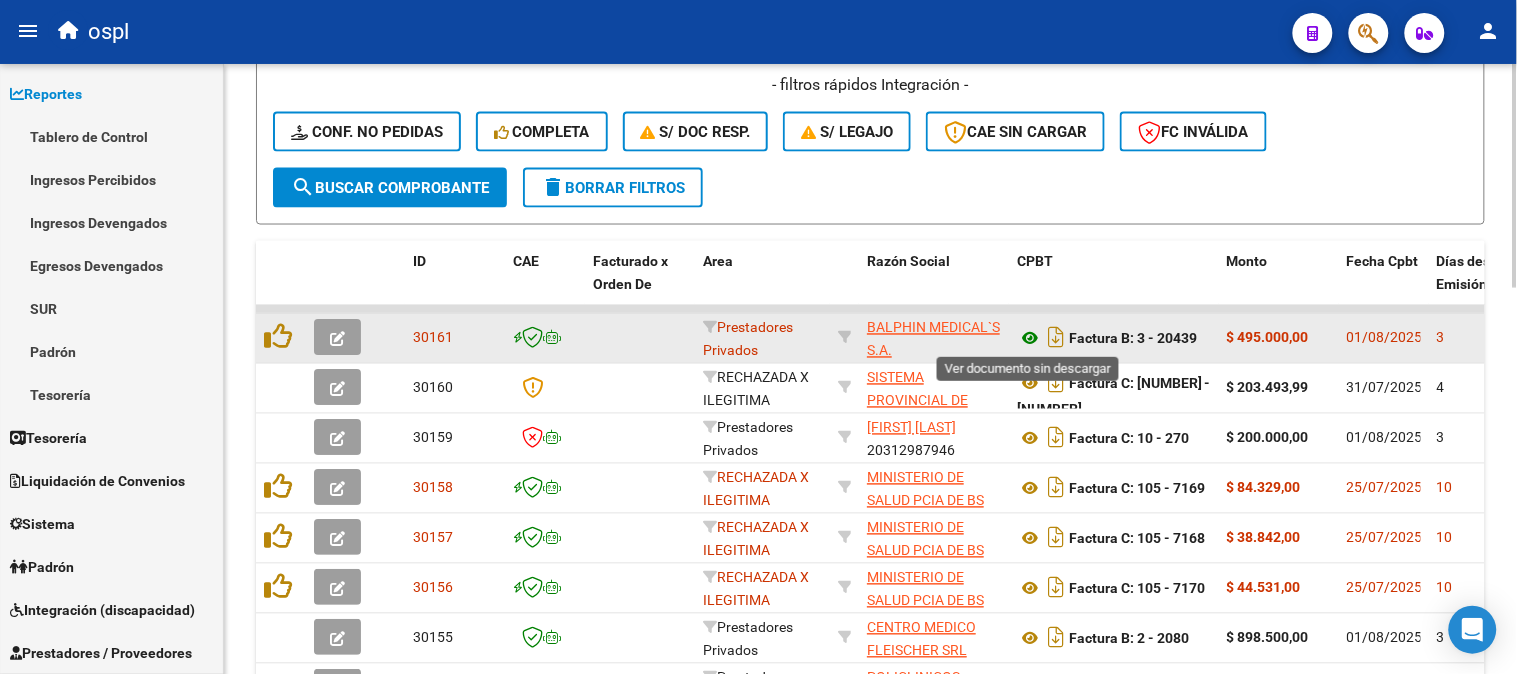 click 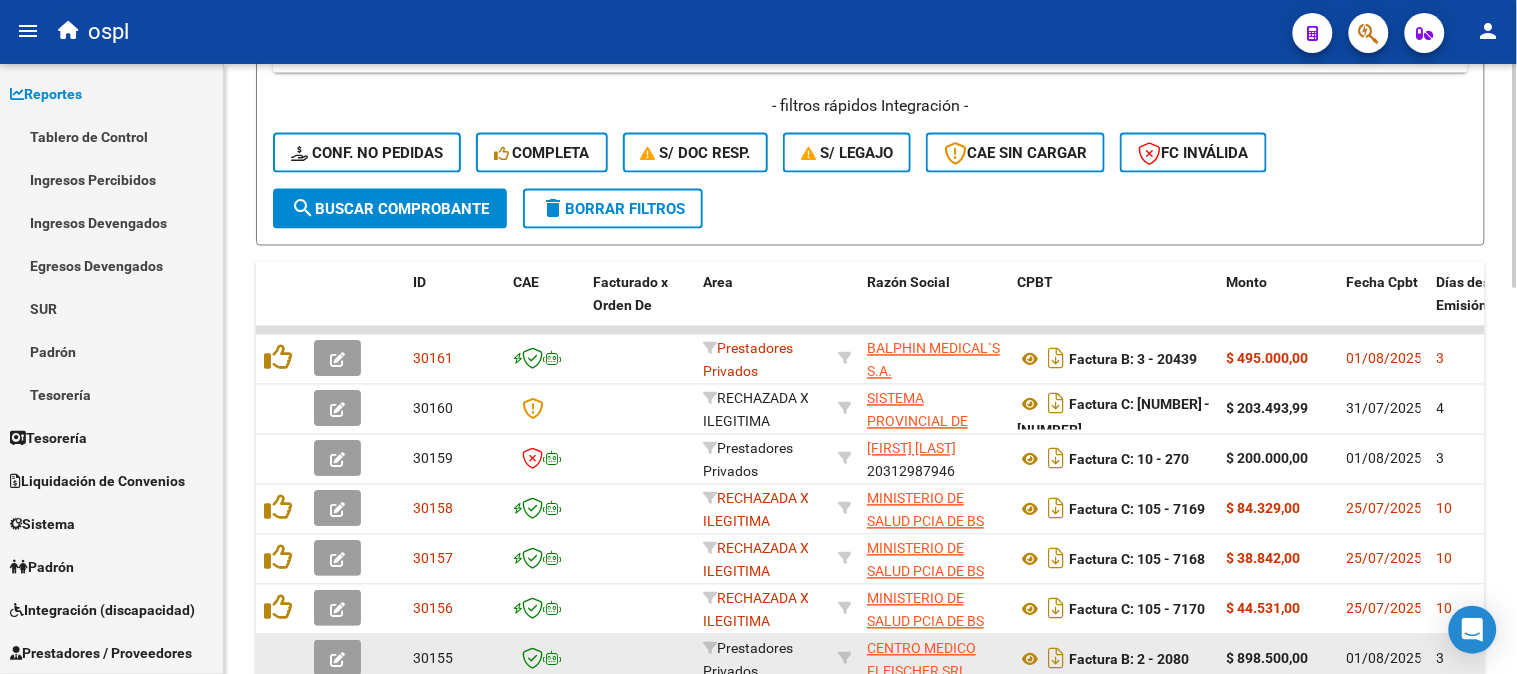 scroll, scrollTop: 608, scrollLeft: 0, axis: vertical 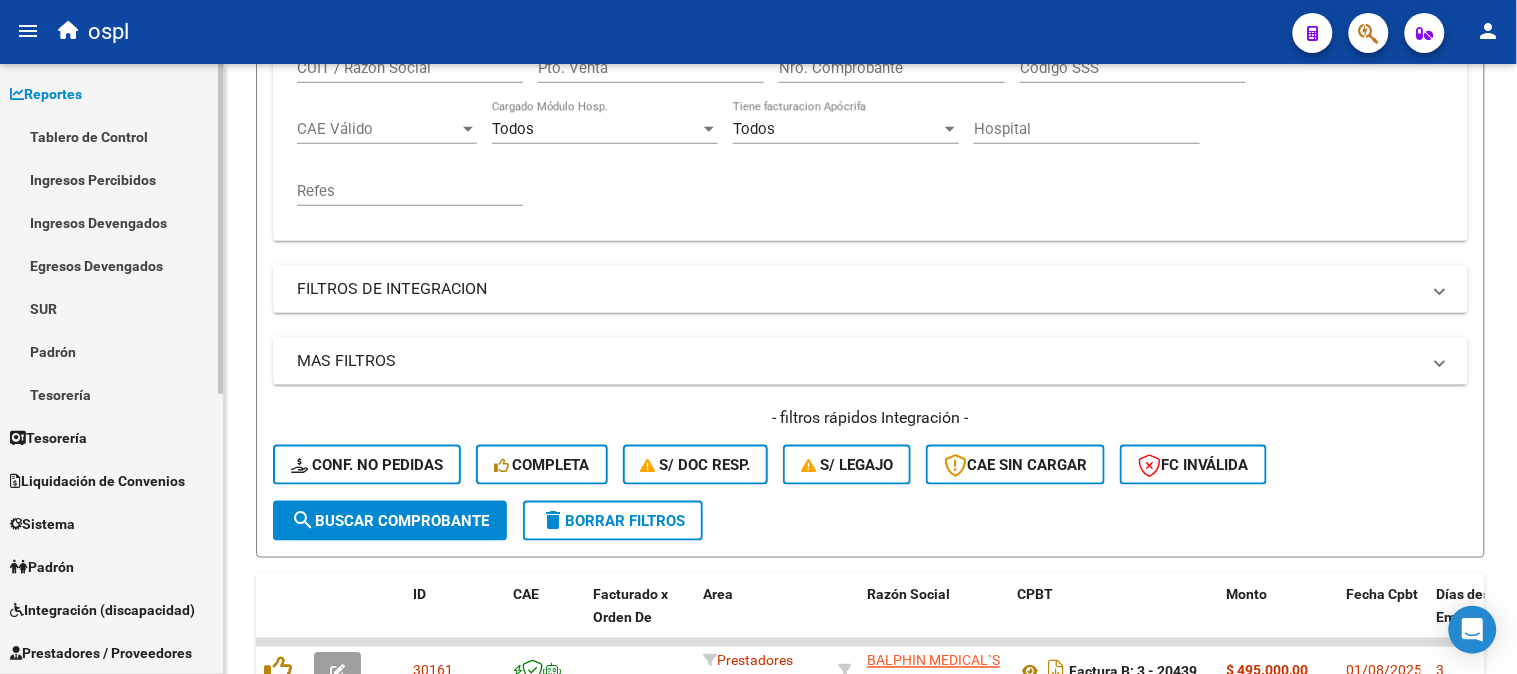 click on "Reportes" at bounding box center [46, 94] 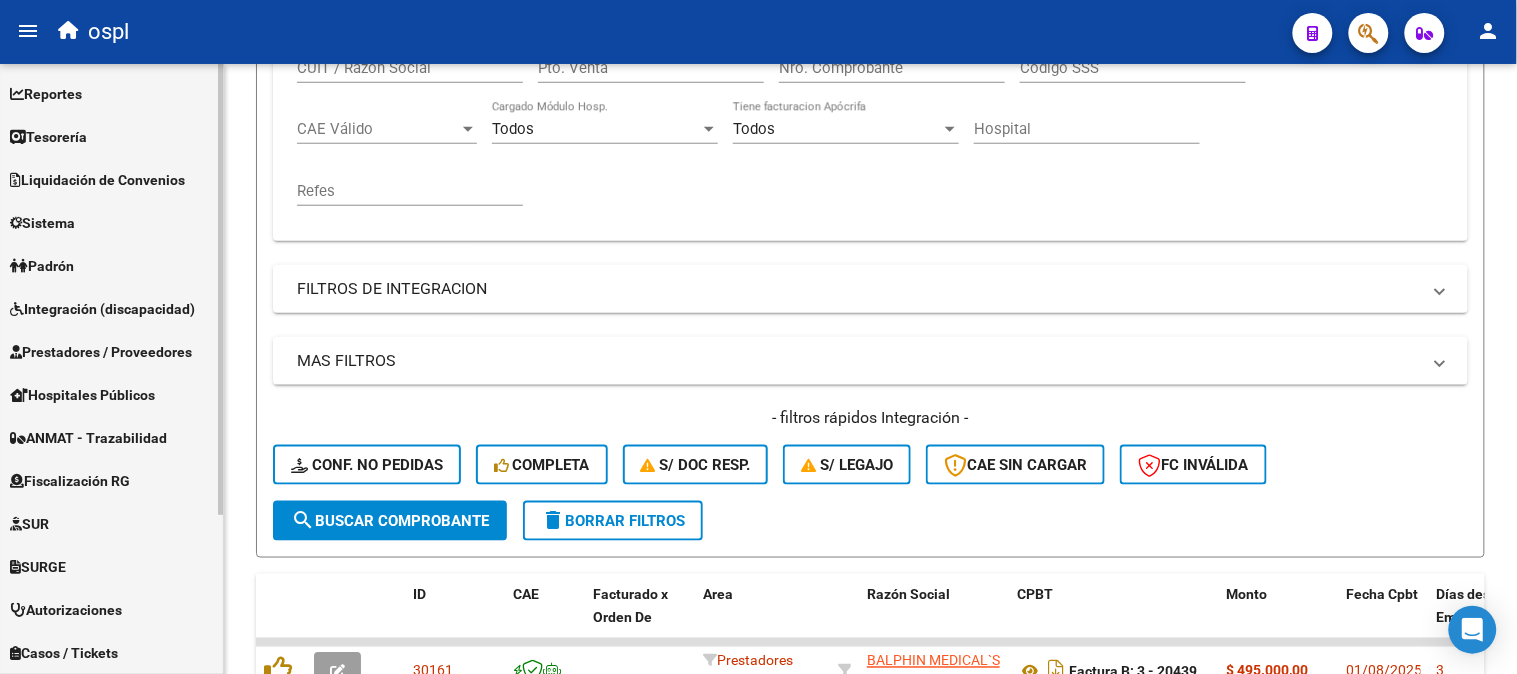 click on "Prestadores / Proveedores" at bounding box center (101, 352) 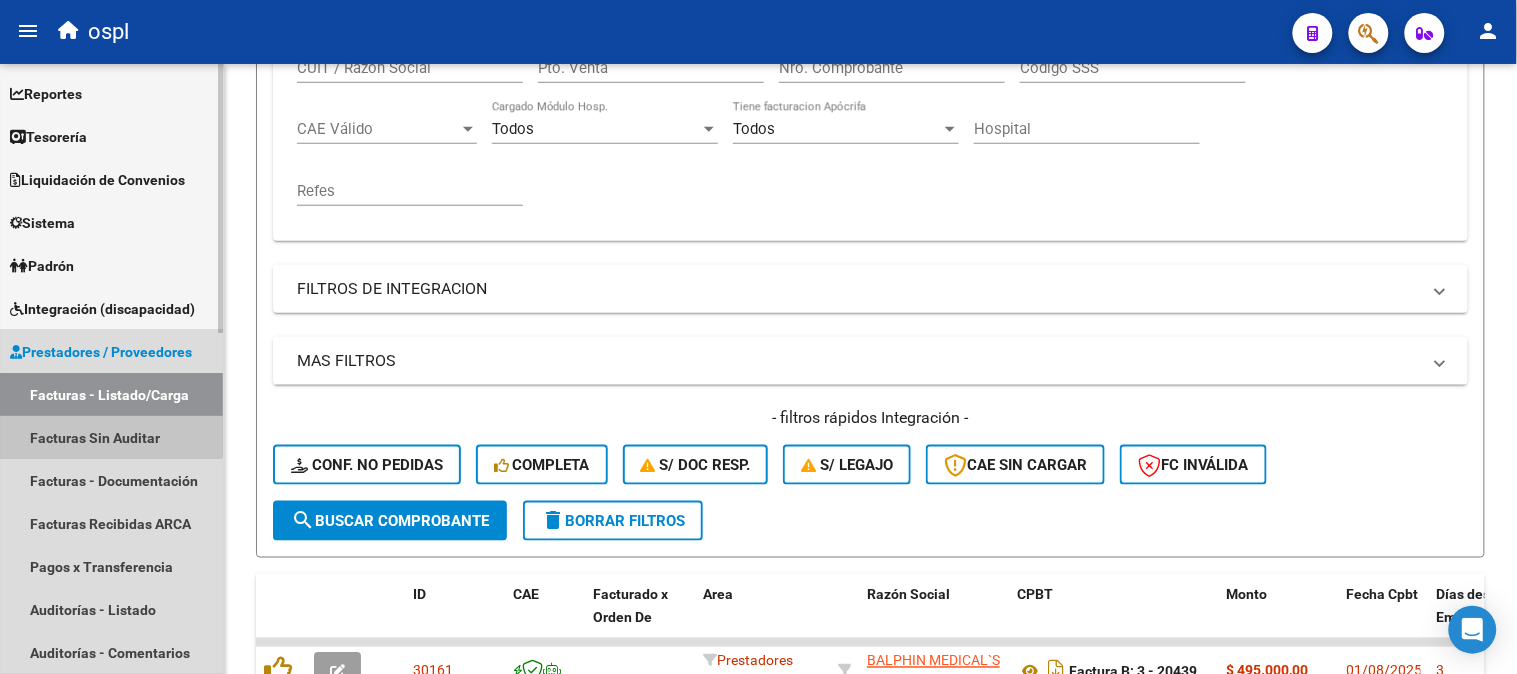 click on "Facturas Sin Auditar" at bounding box center (111, 437) 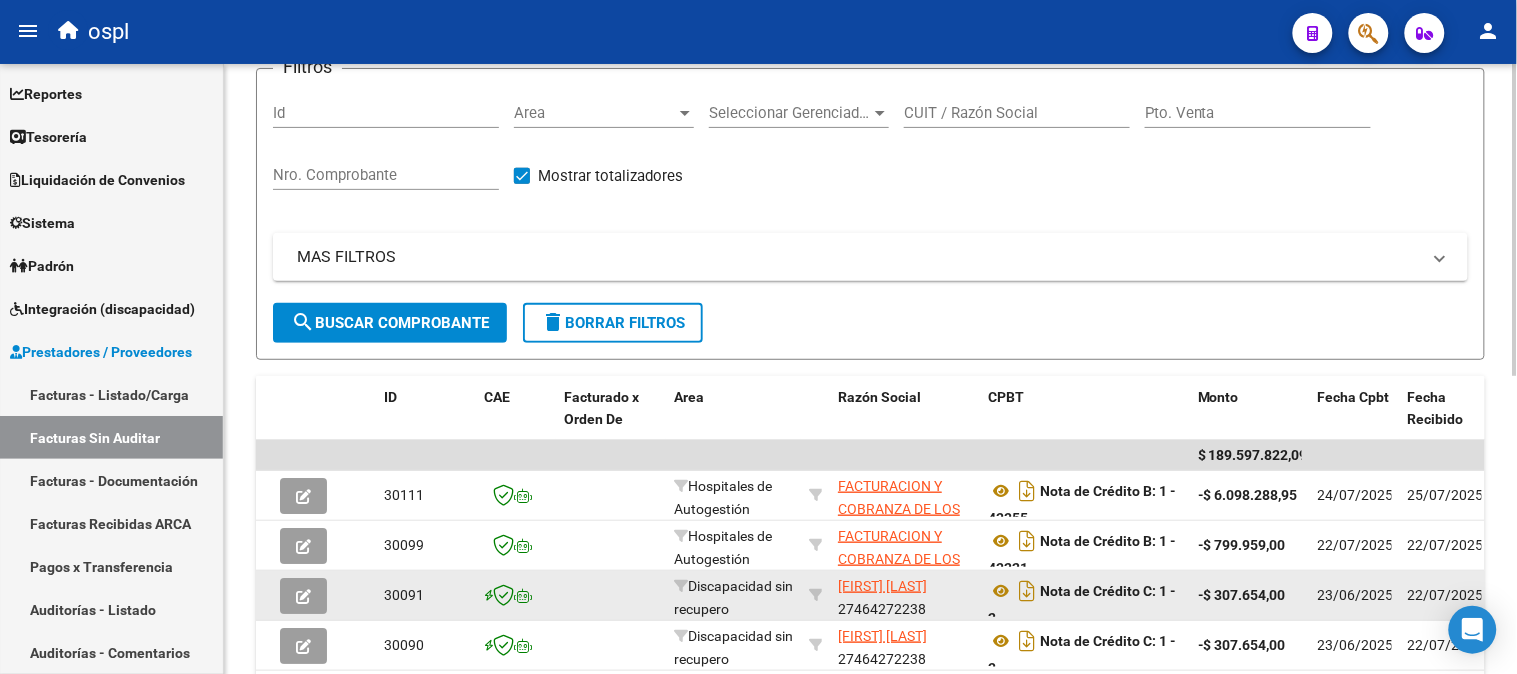 scroll, scrollTop: 111, scrollLeft: 0, axis: vertical 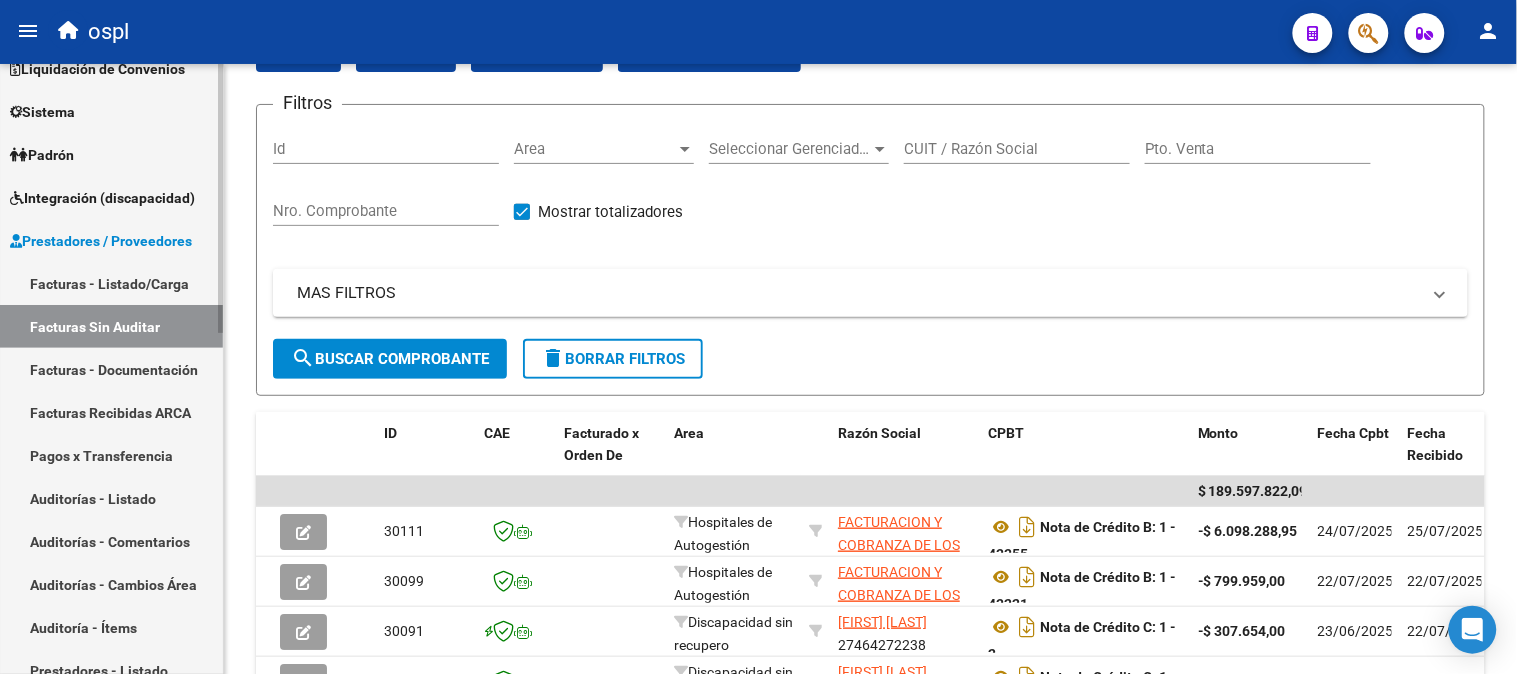 click on "Auditorías - Listado" at bounding box center (111, 498) 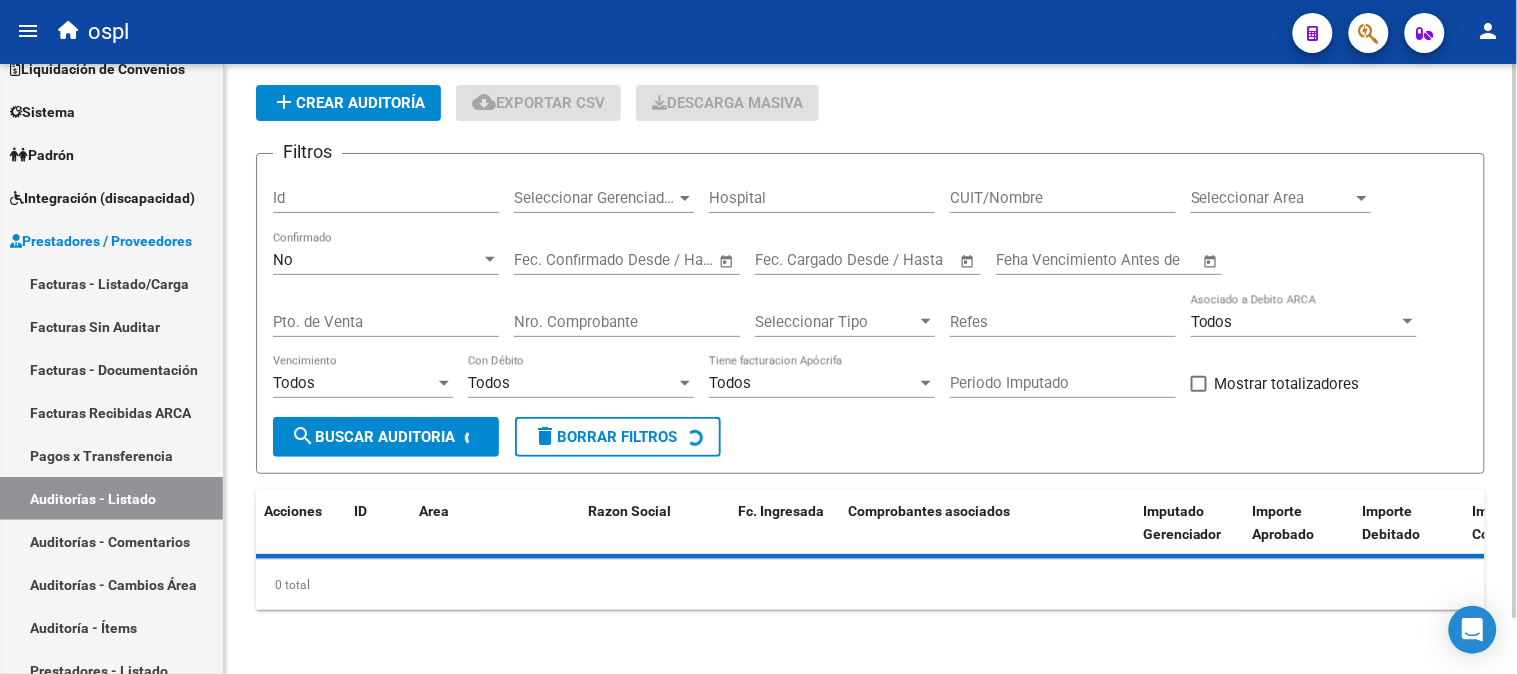 scroll, scrollTop: 111, scrollLeft: 0, axis: vertical 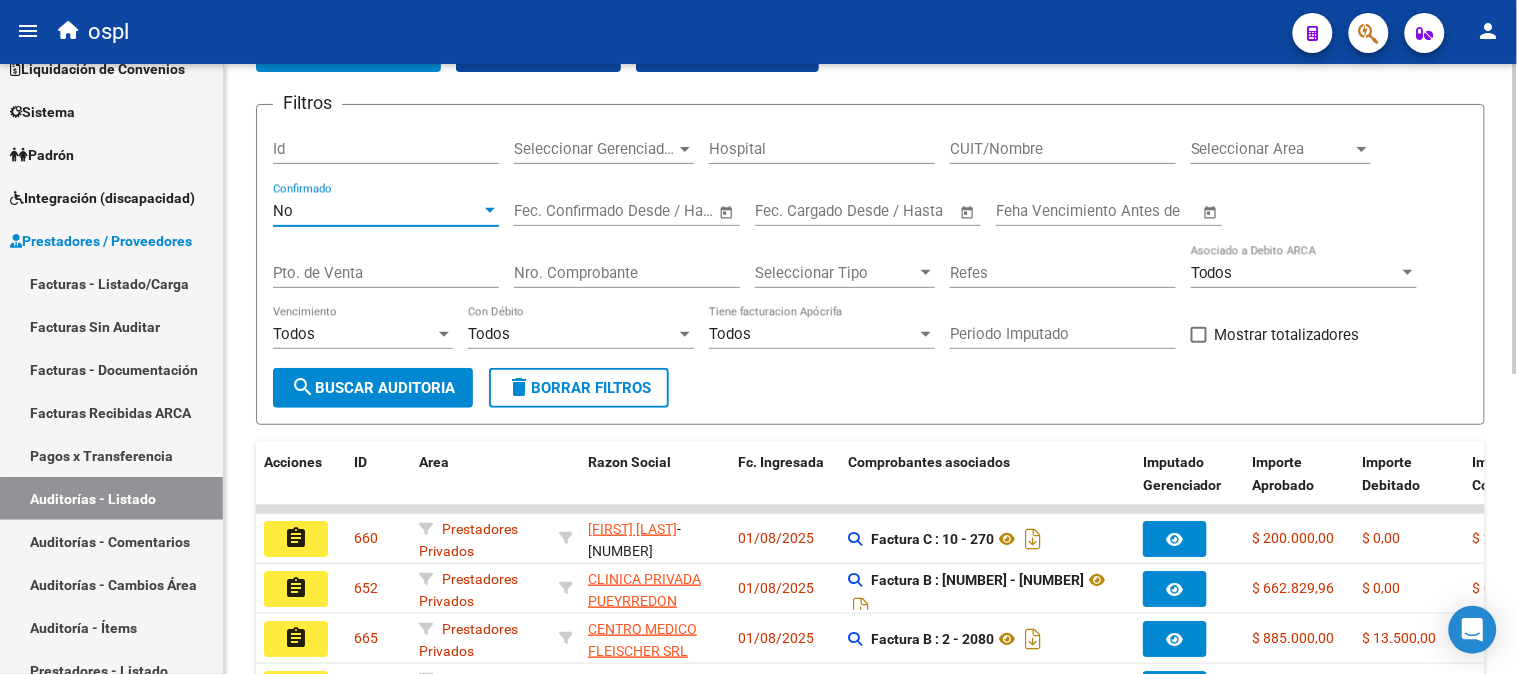 click on "No" at bounding box center (377, 211) 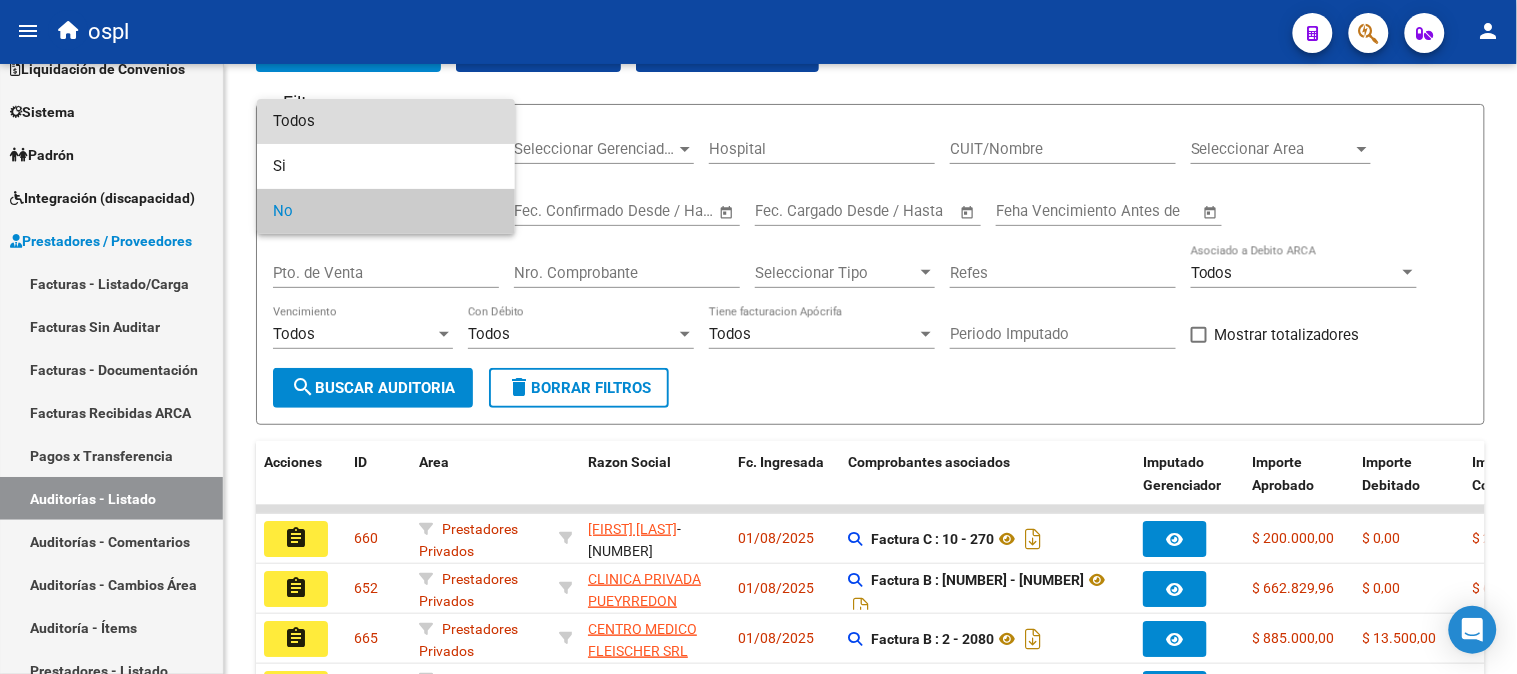 click on "Todos" at bounding box center (386, 121) 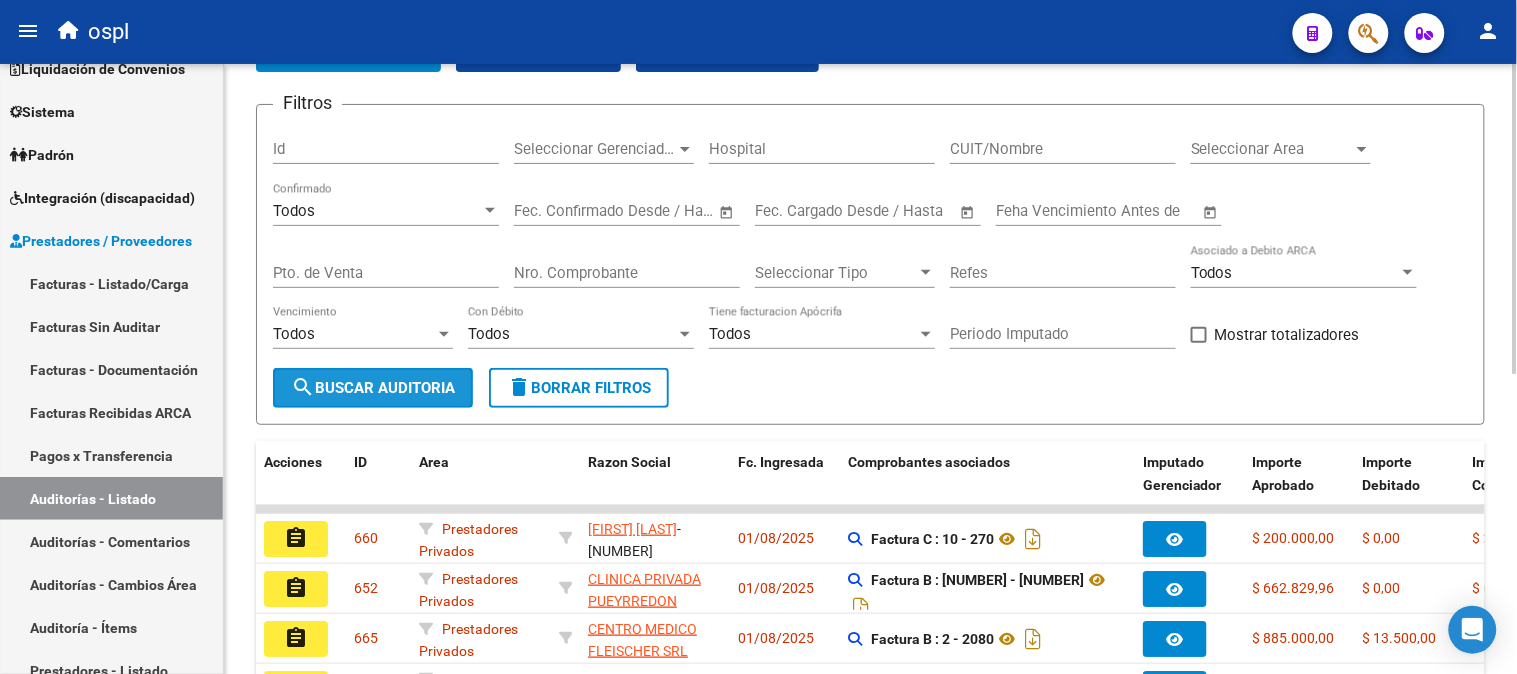 click on "search  Buscar Auditoria" 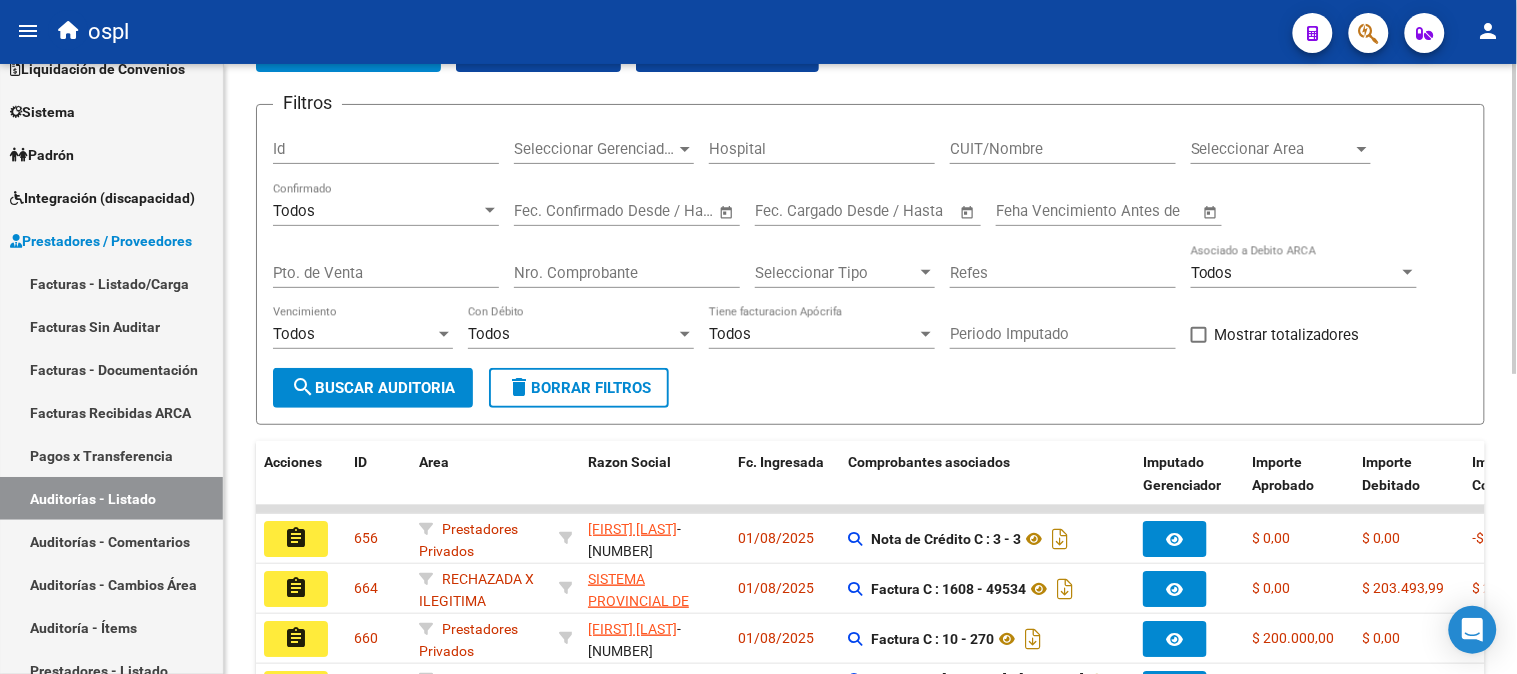 click on "CUIT/Nombre" at bounding box center (1063, 149) 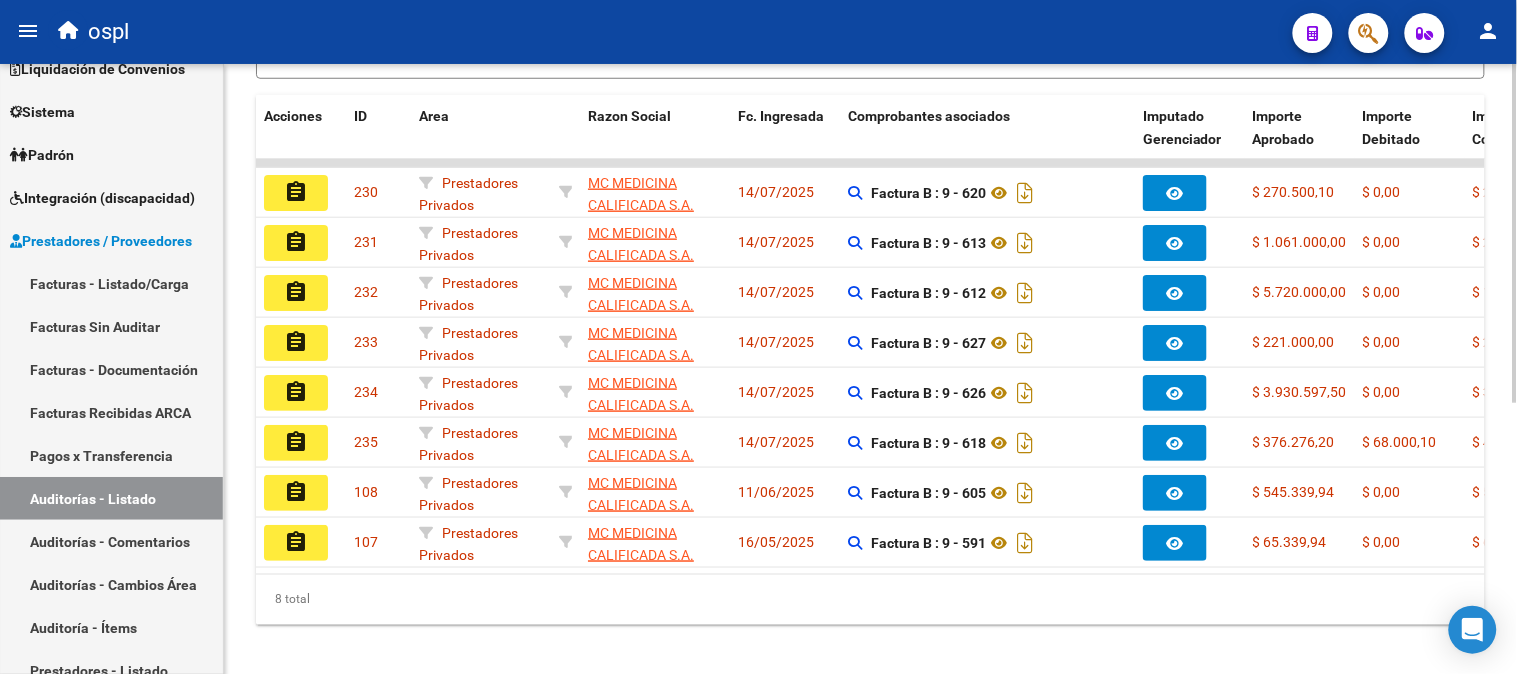 scroll, scrollTop: 488, scrollLeft: 0, axis: vertical 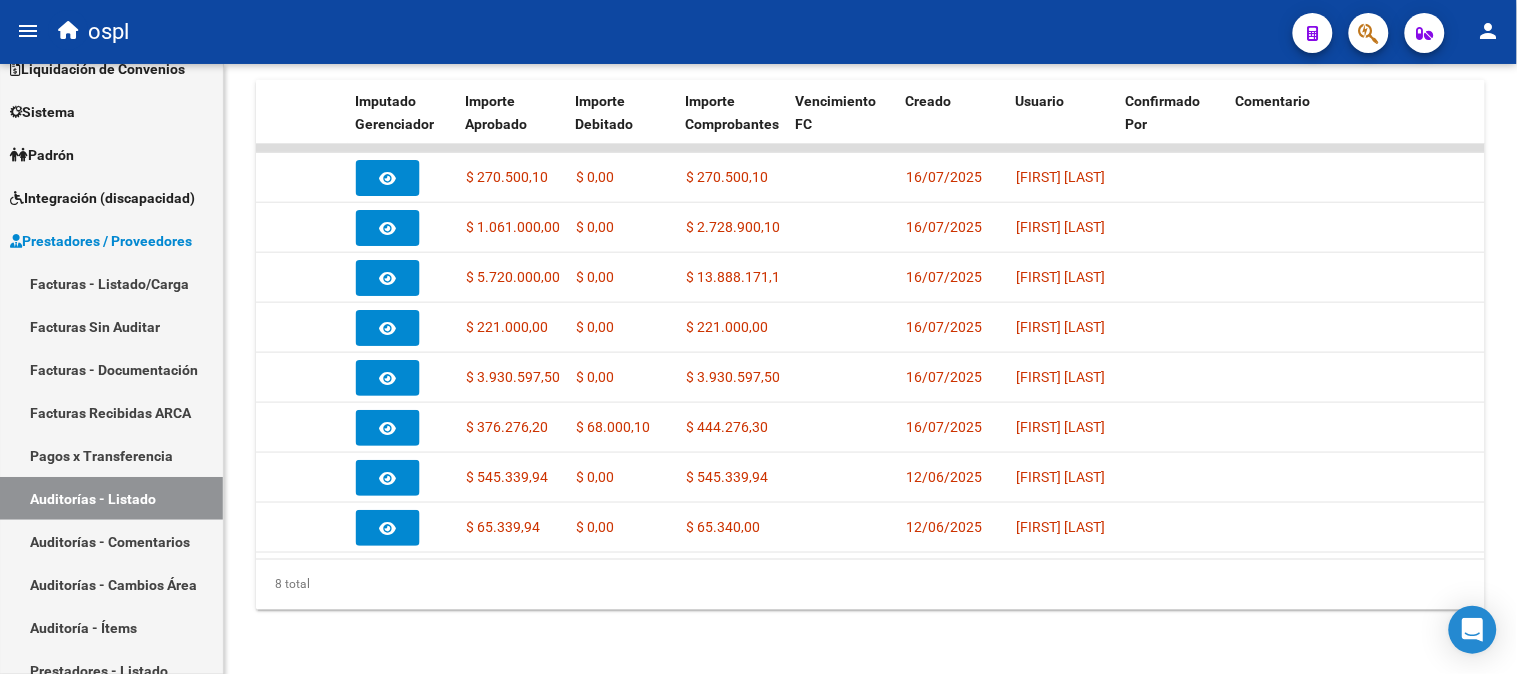 type on "MEDICINA C" 